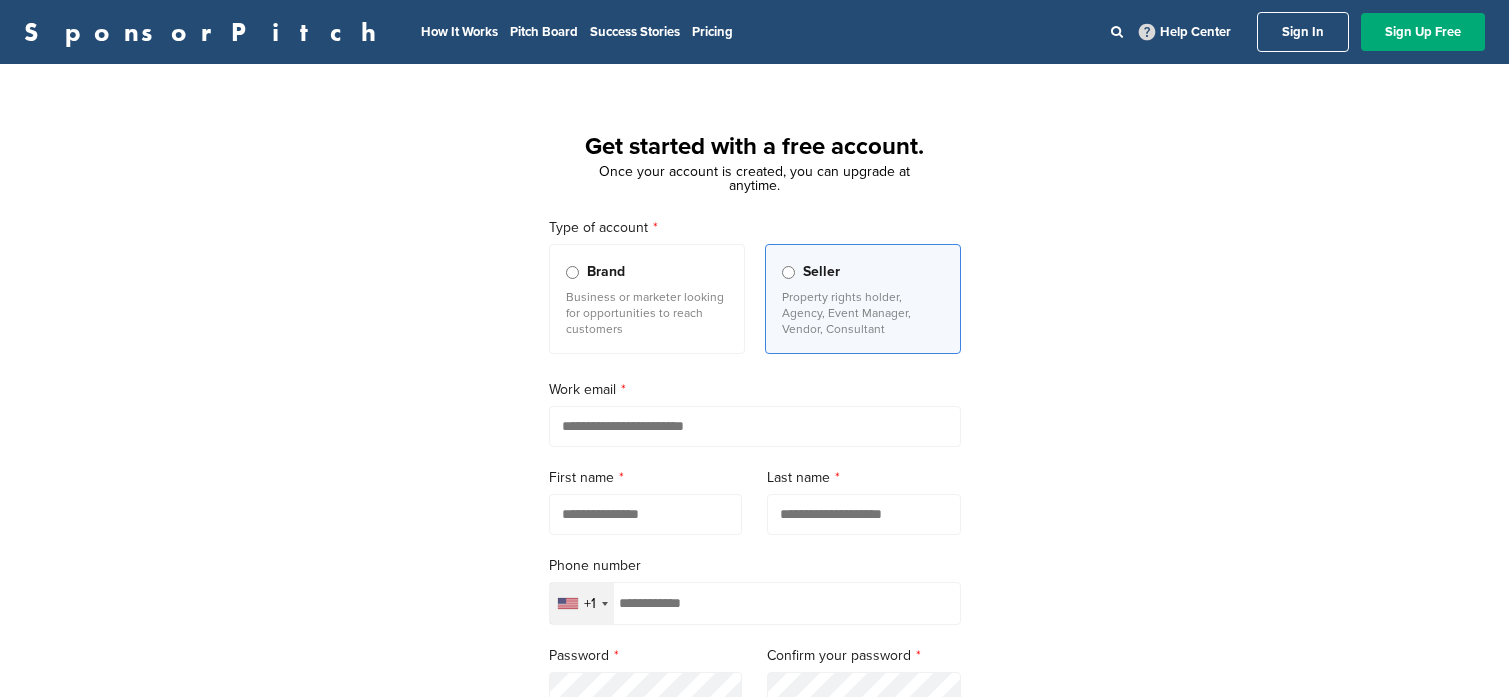scroll, scrollTop: 0, scrollLeft: 0, axis: both 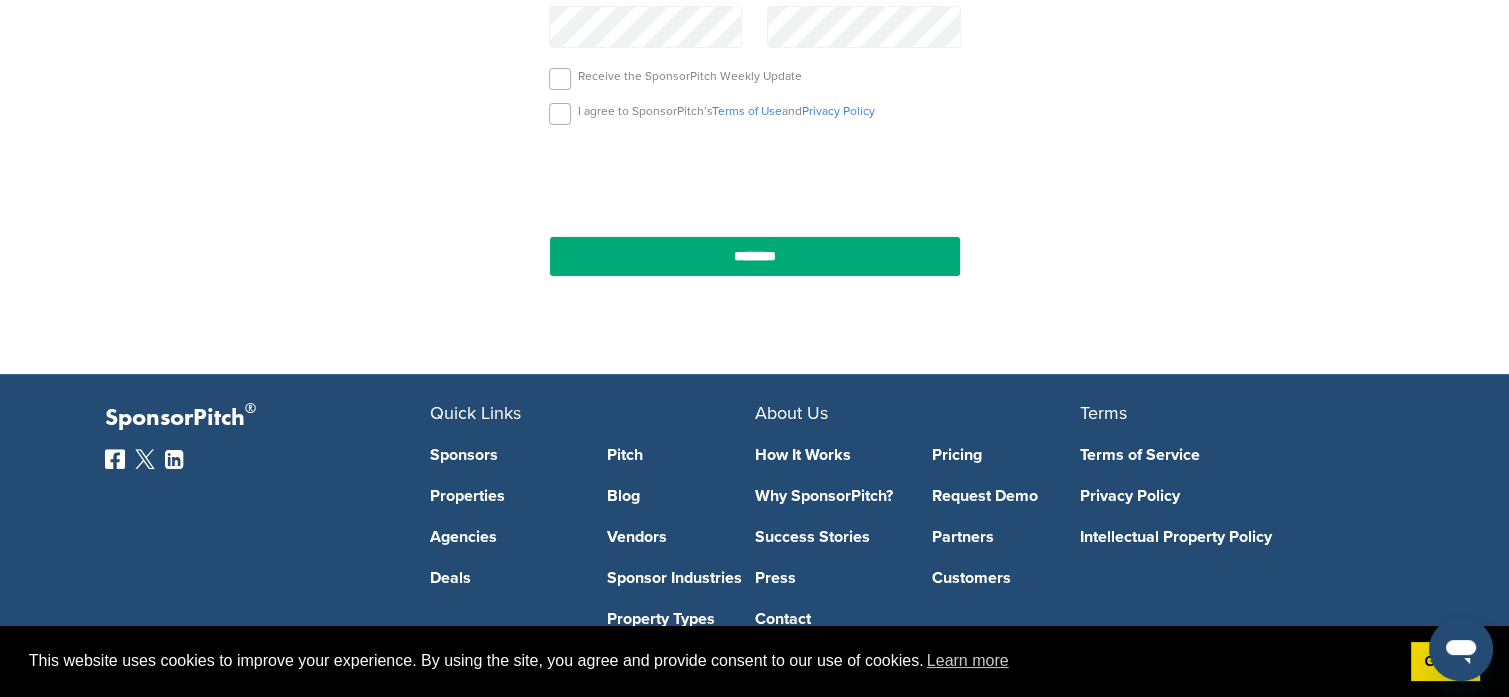 click on "Sponsors" at bounding box center (504, 455) 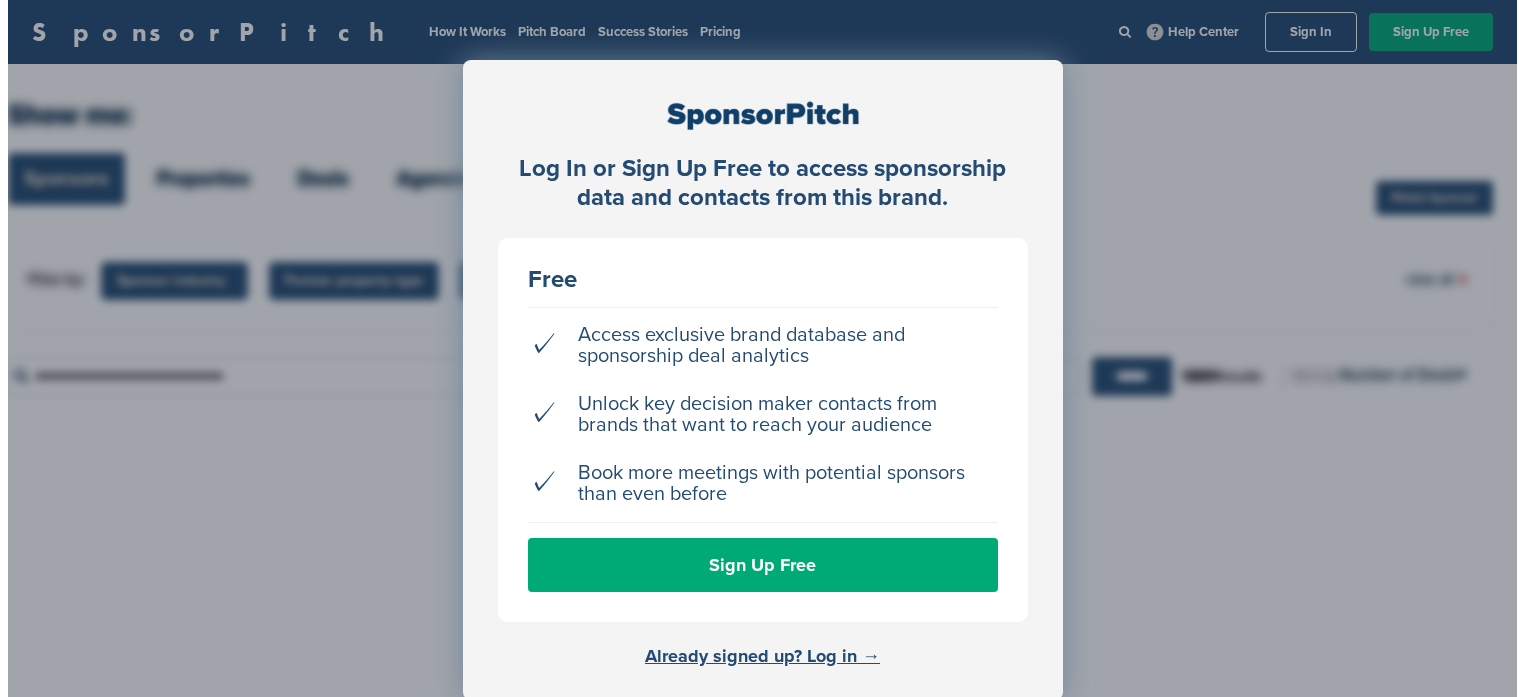 scroll, scrollTop: 0, scrollLeft: 0, axis: both 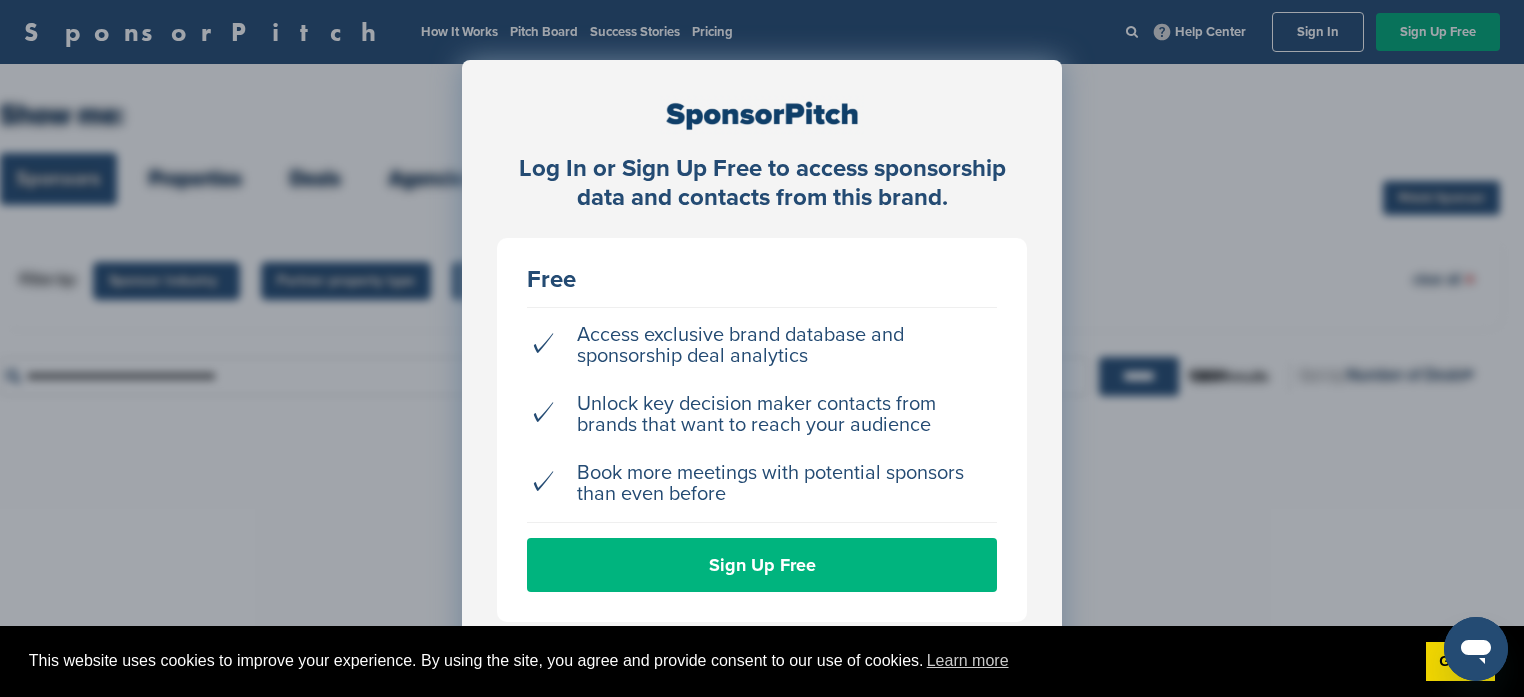 click on "Sign Up Free" at bounding box center (762, 565) 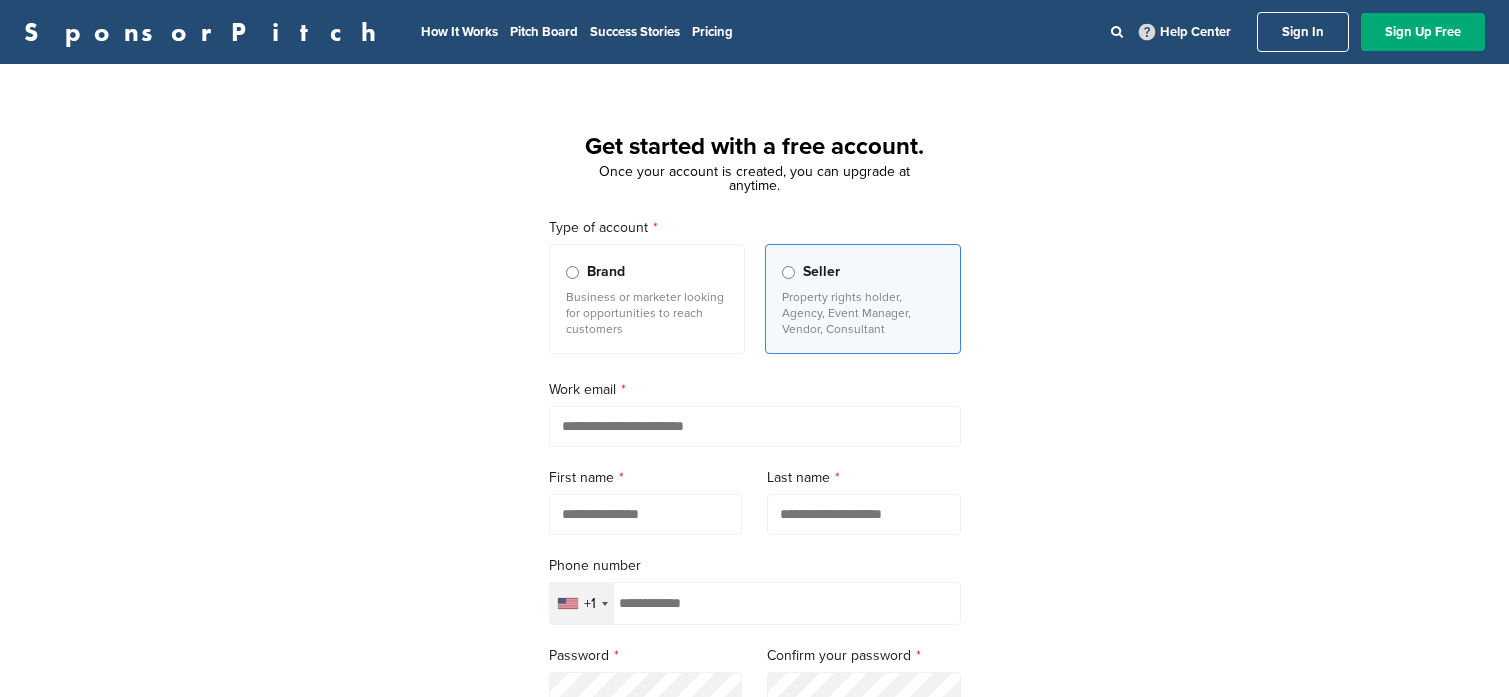 scroll, scrollTop: 0, scrollLeft: 0, axis: both 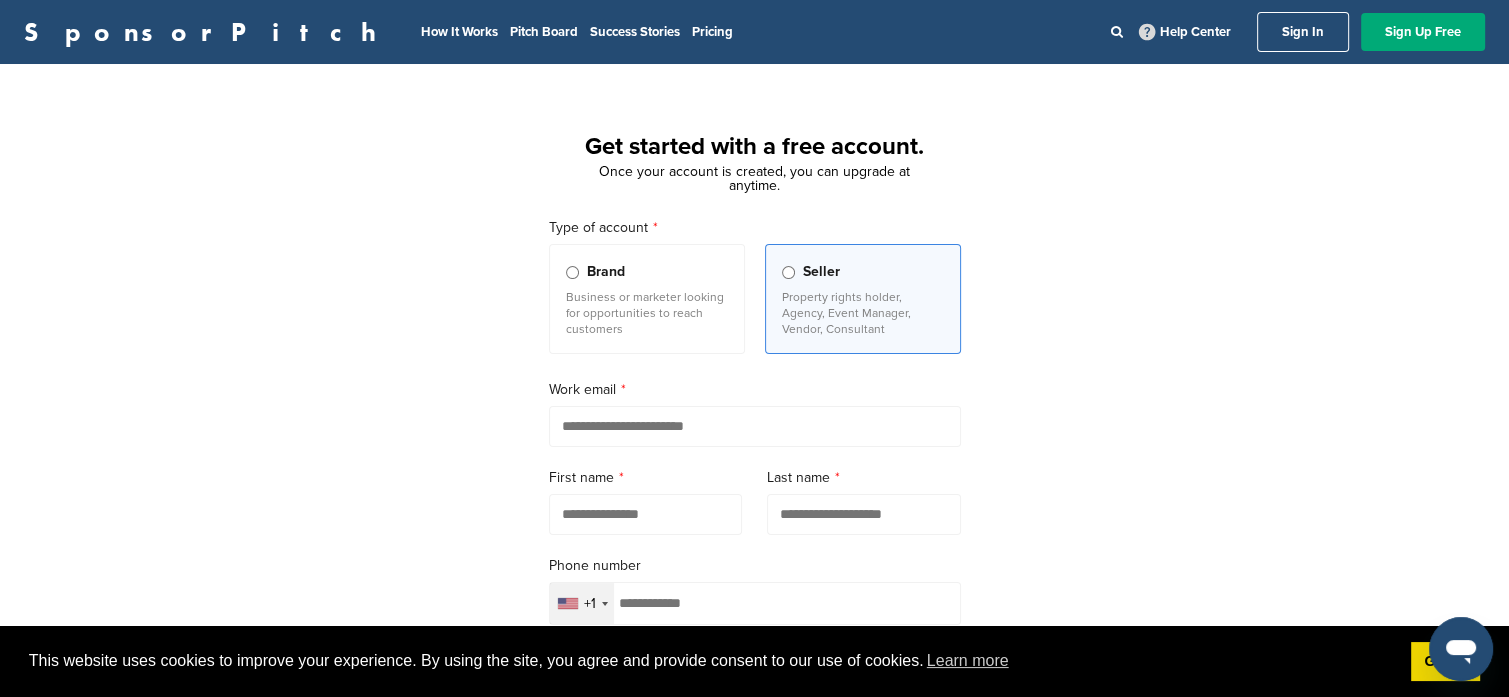click at bounding box center [755, 426] 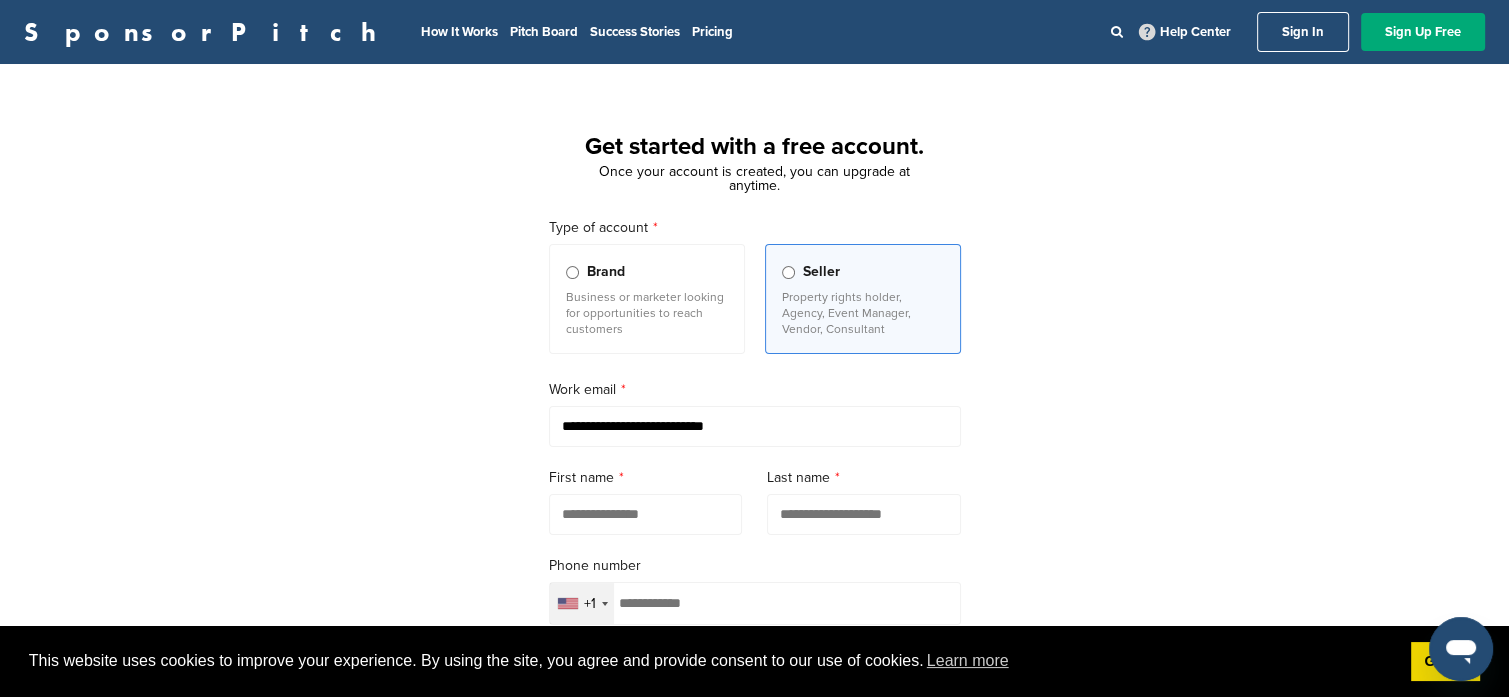 type on "******" 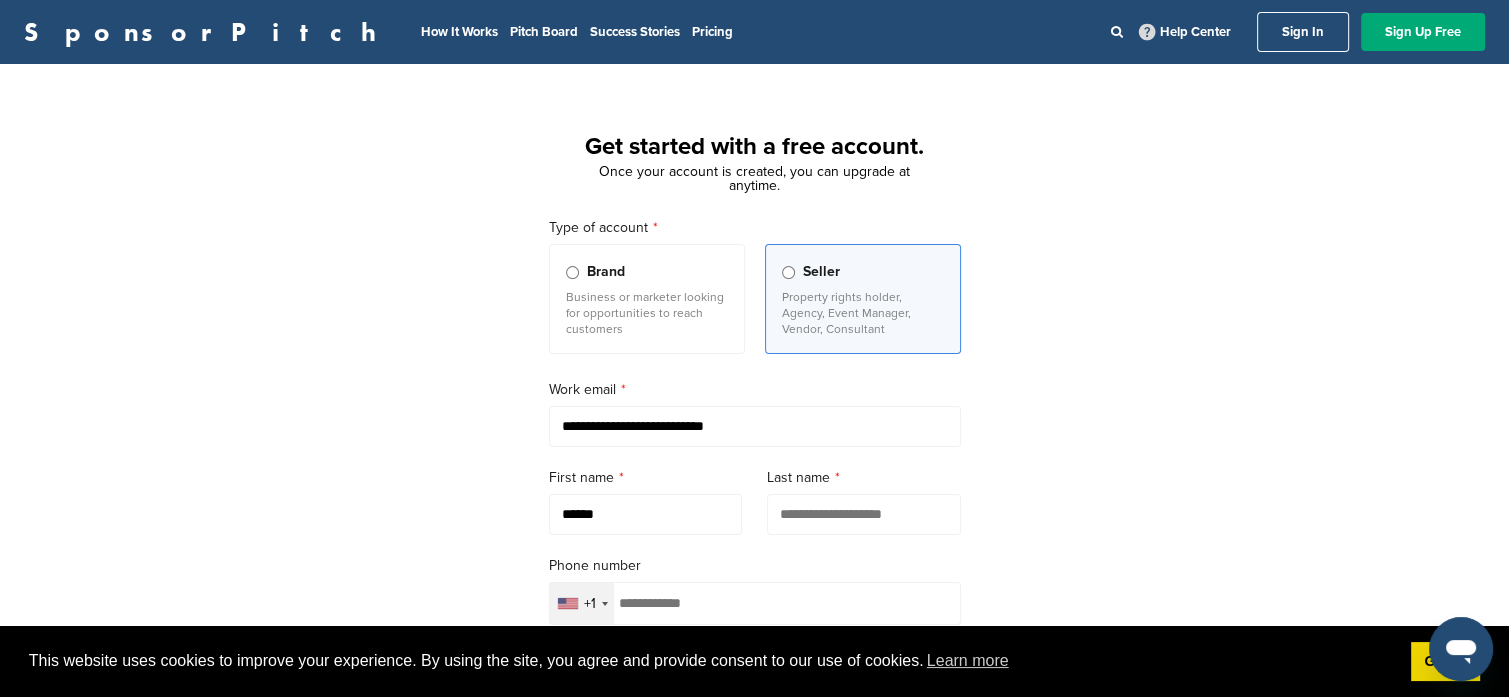 type on "*******" 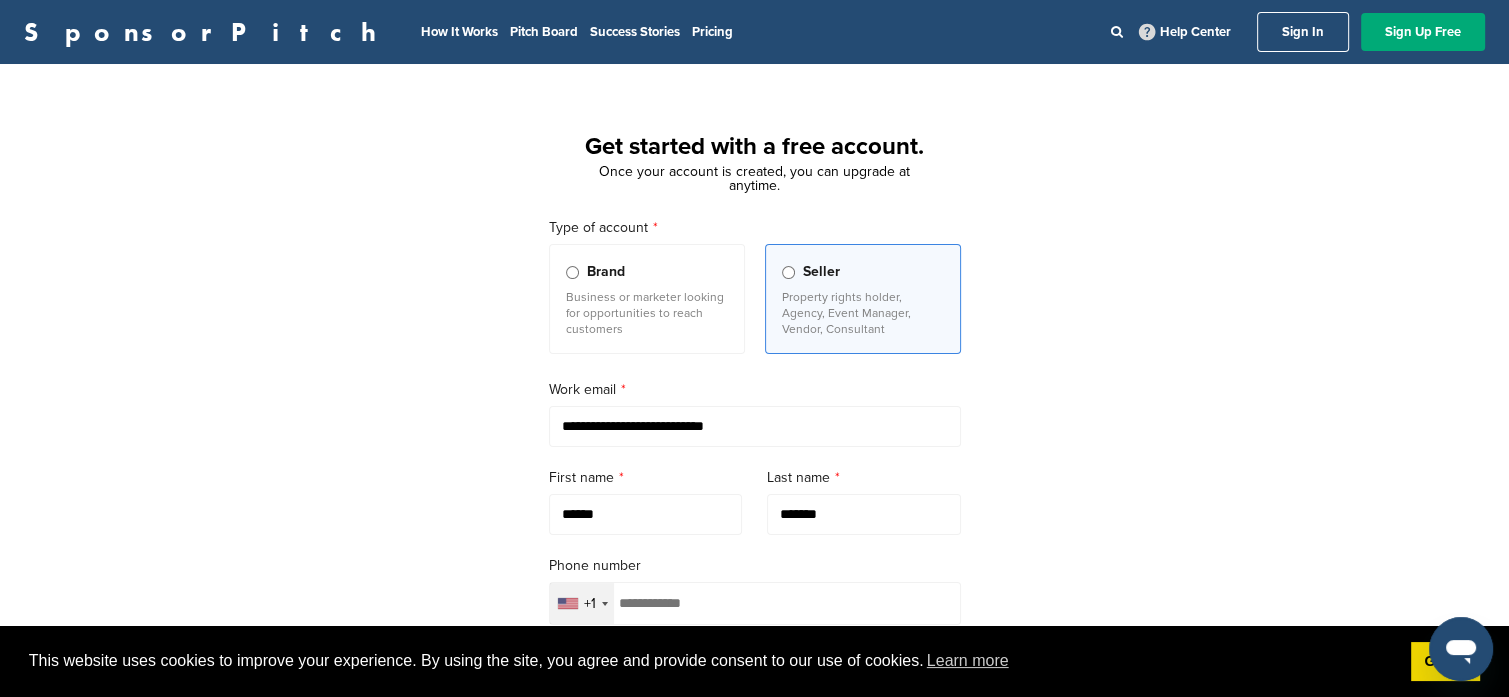 type on "**********" 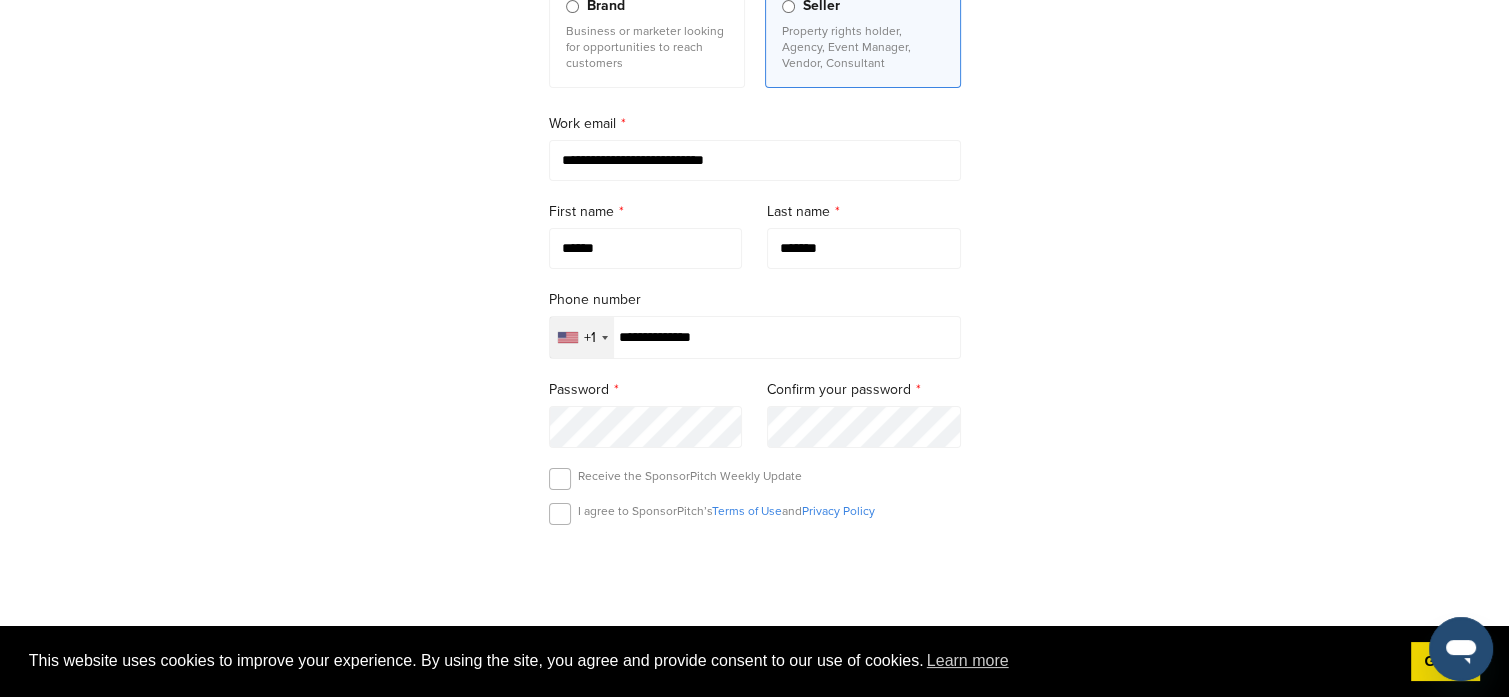 scroll, scrollTop: 333, scrollLeft: 0, axis: vertical 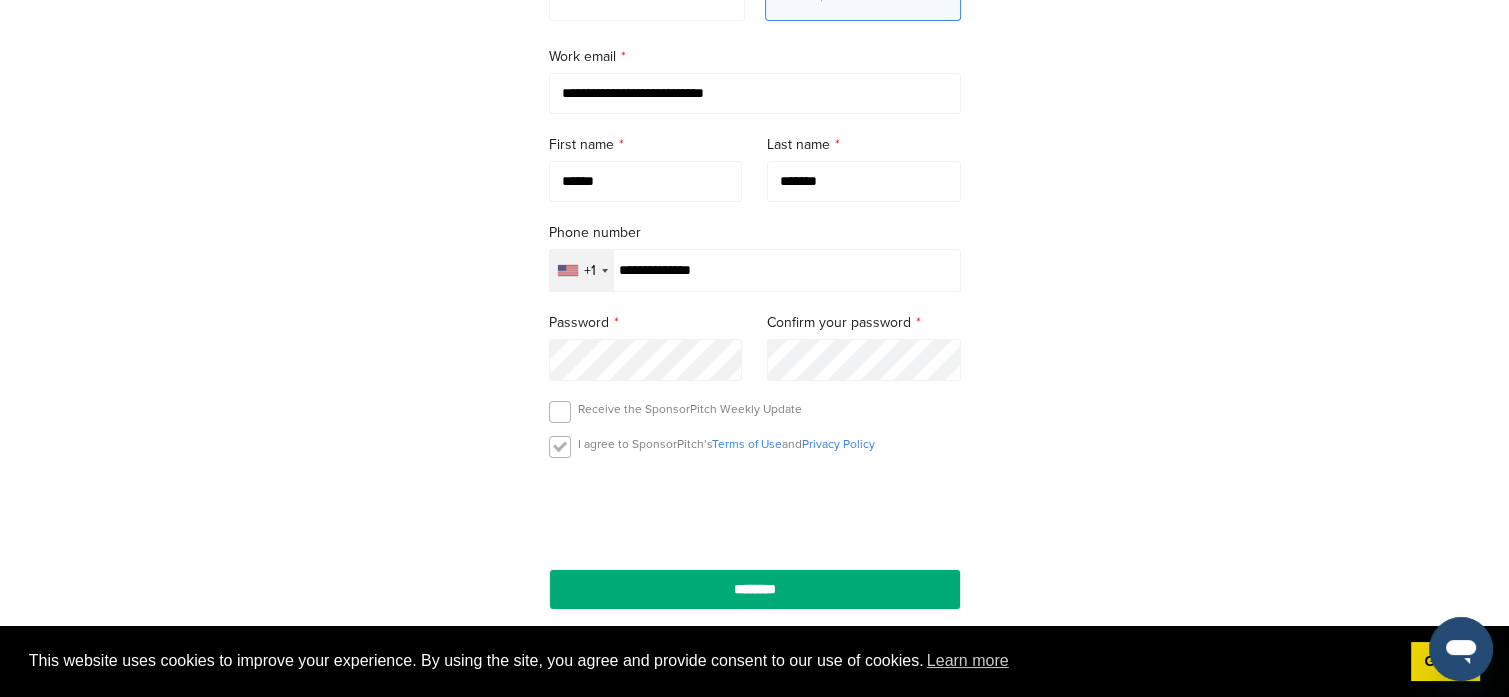 click at bounding box center [560, 447] 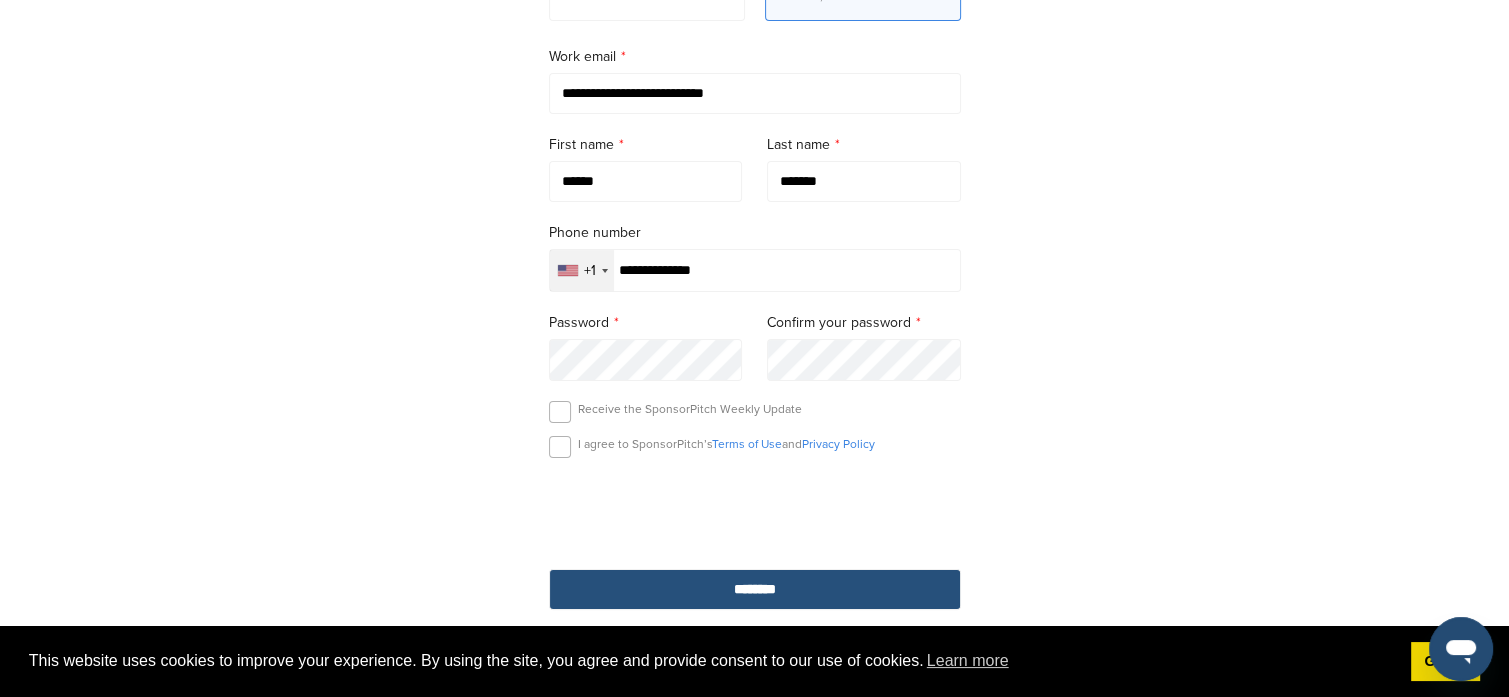 click on "********" at bounding box center [755, 589] 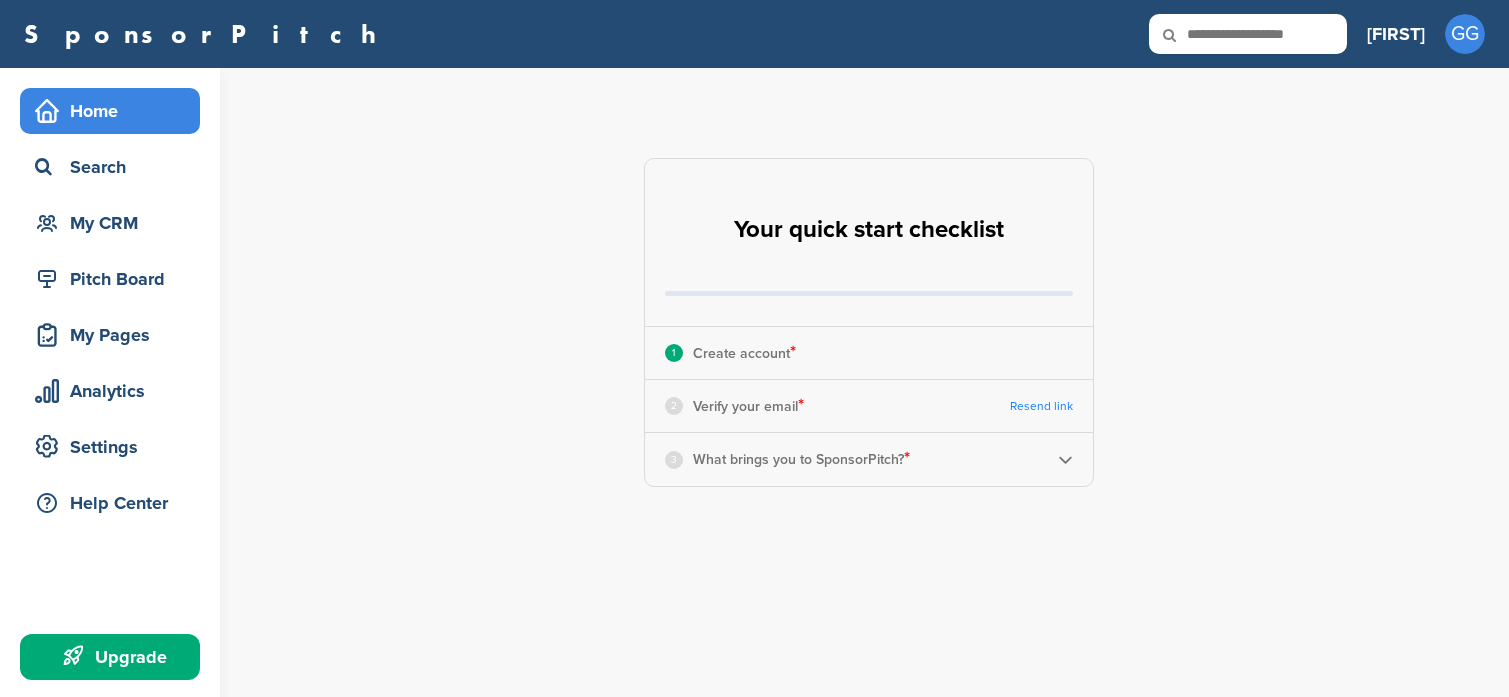scroll, scrollTop: 0, scrollLeft: 0, axis: both 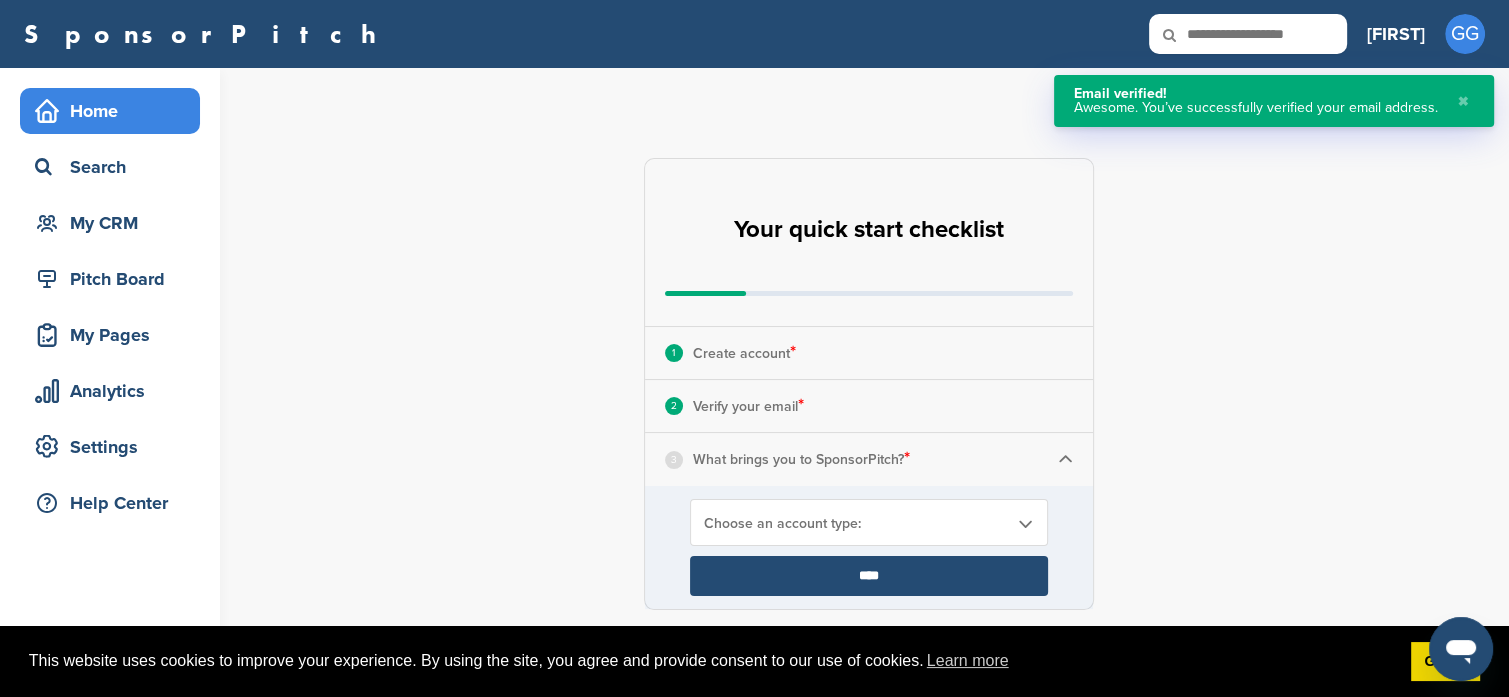 click on "Choose an account type:" at bounding box center (856, 523) 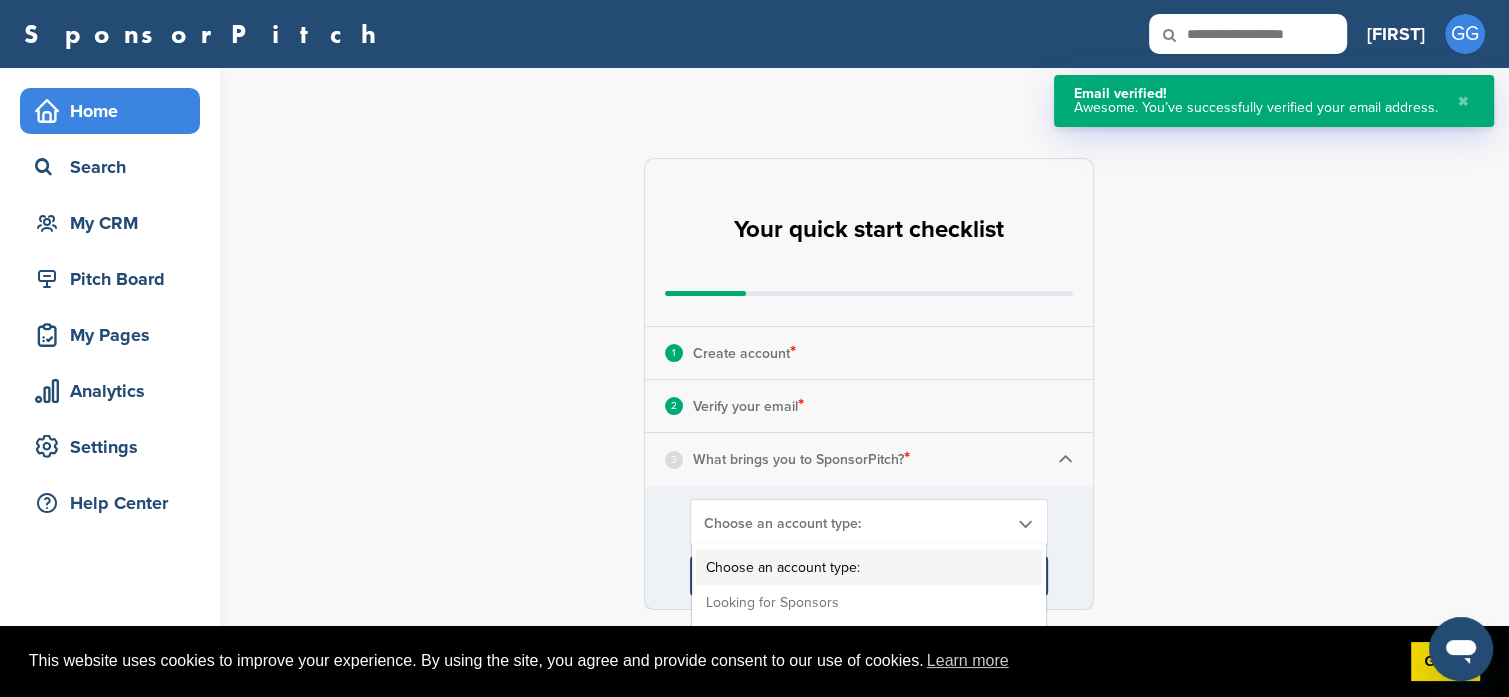 scroll, scrollTop: 133, scrollLeft: 0, axis: vertical 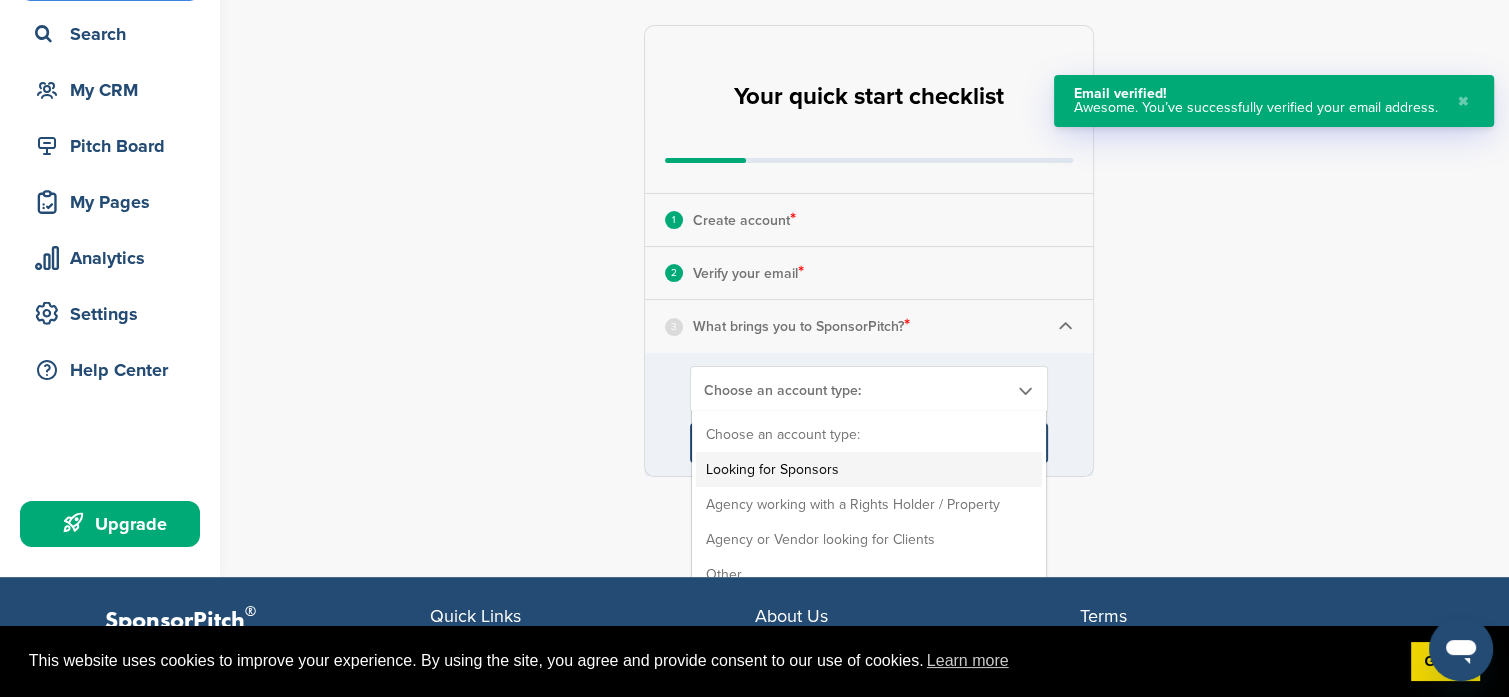 click on "Looking for Sponsors" at bounding box center (869, 469) 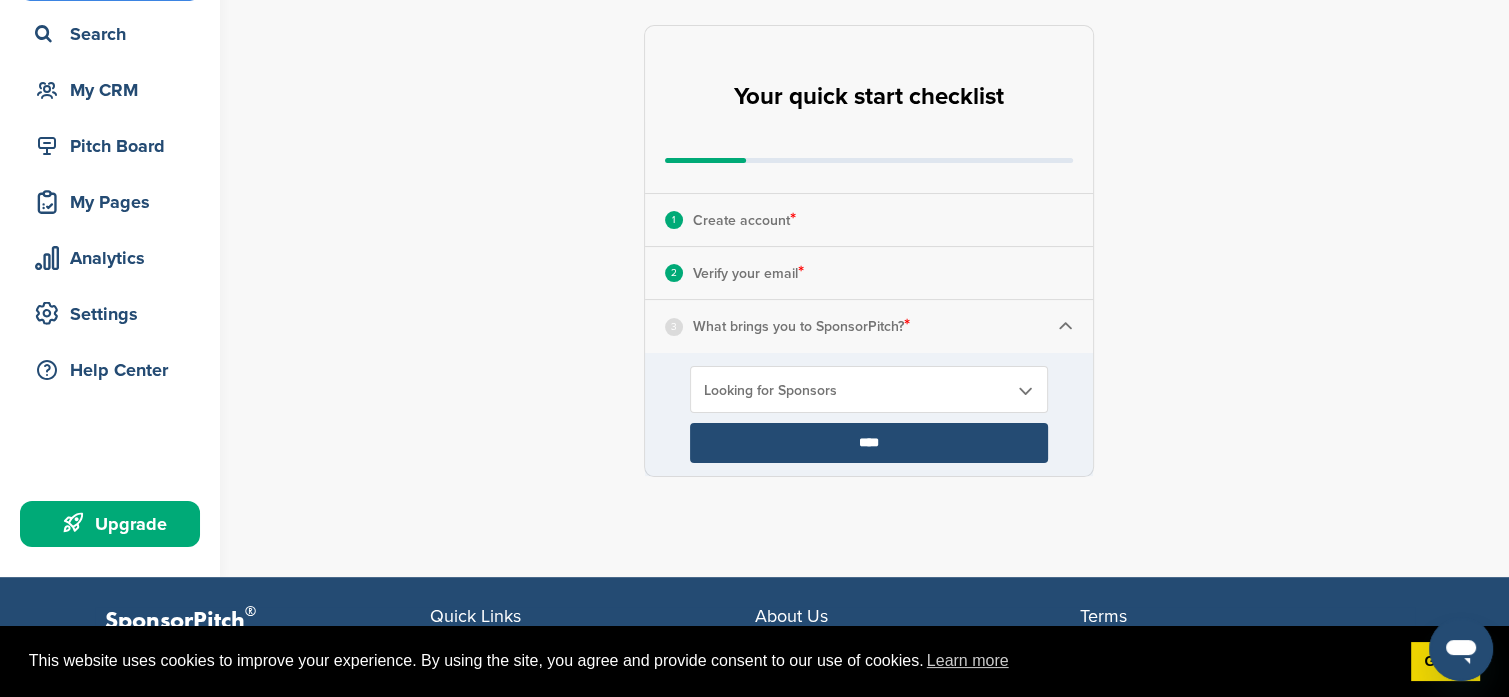 click on "****" at bounding box center [869, 443] 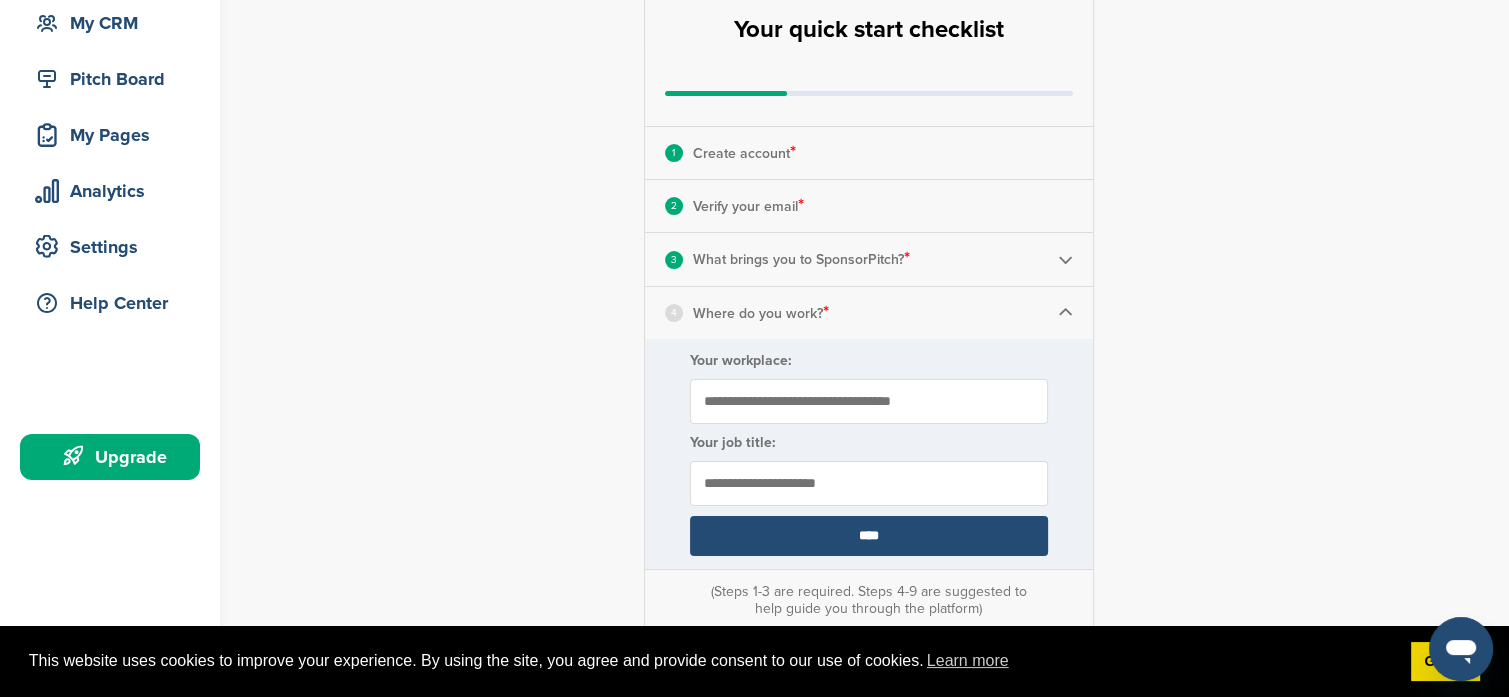 scroll, scrollTop: 266, scrollLeft: 0, axis: vertical 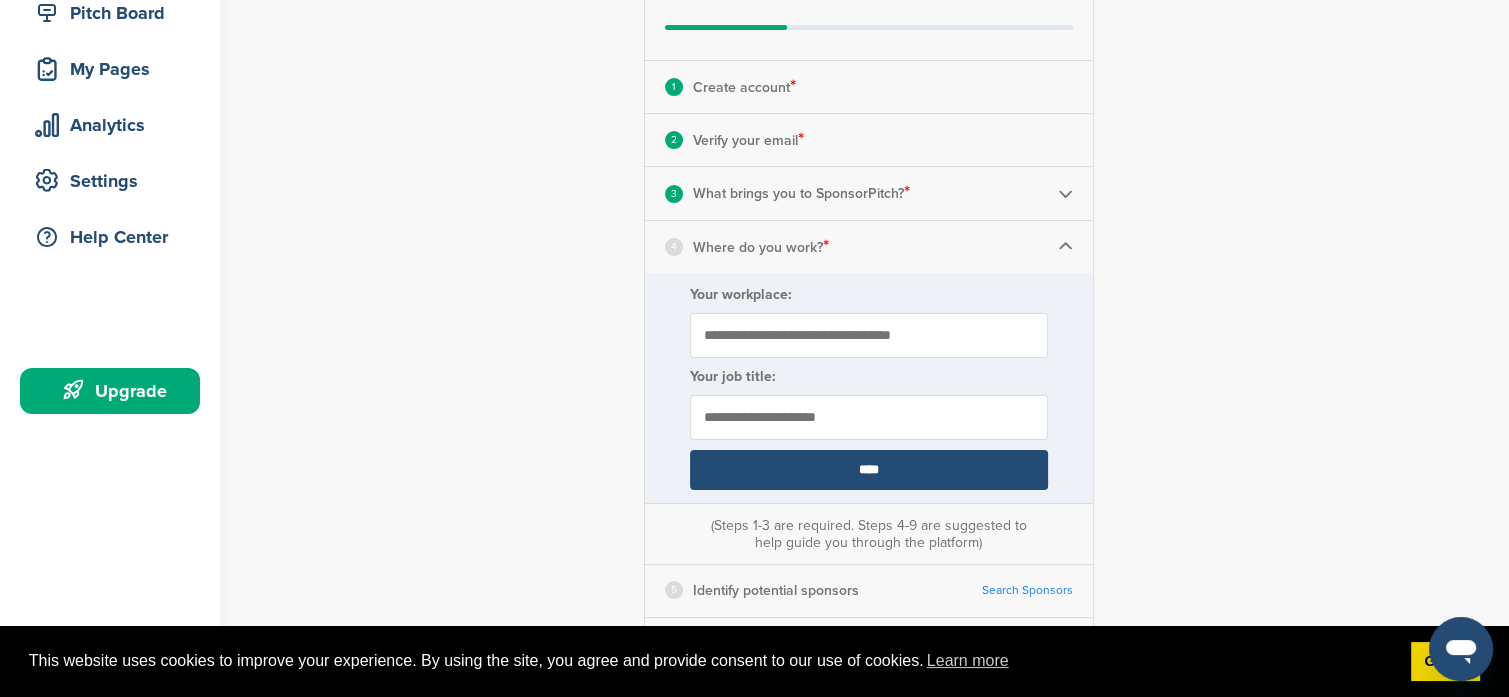 click on "Your workplace:" at bounding box center (869, 335) 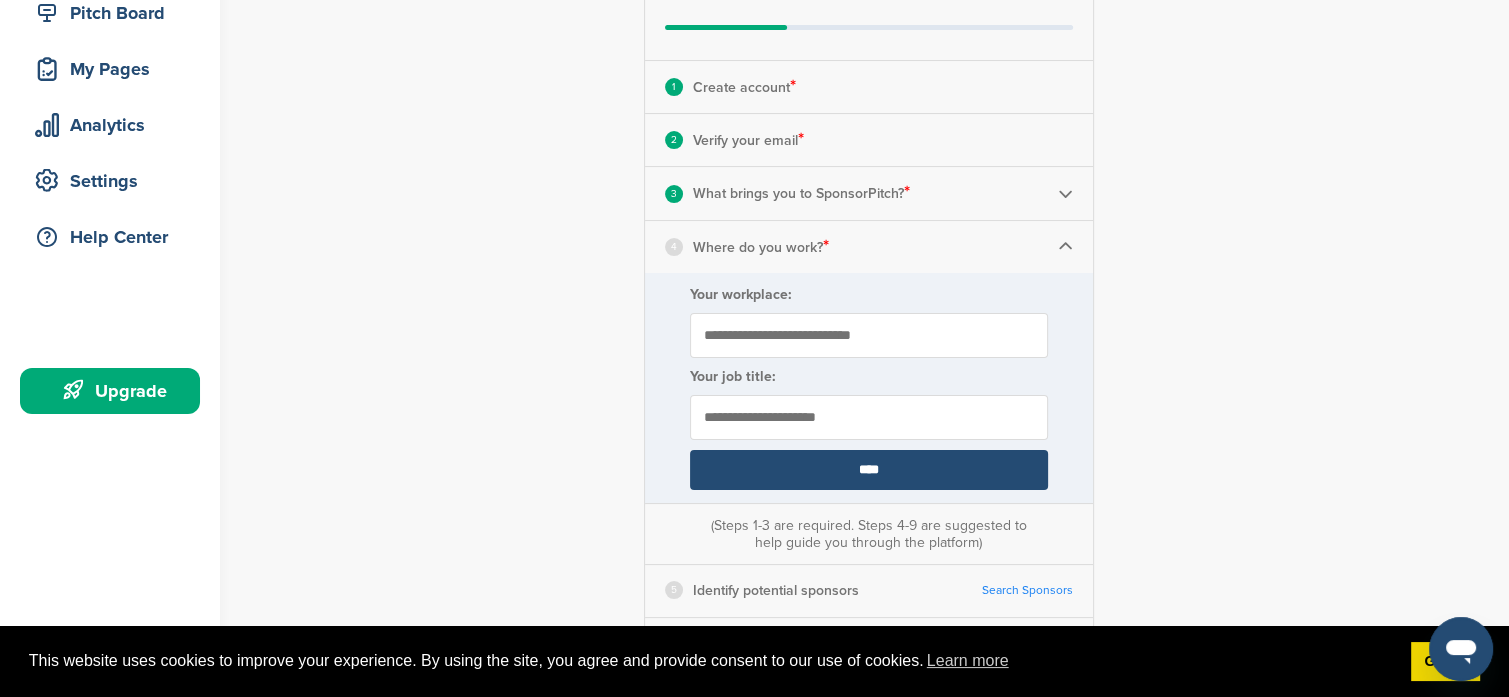 type on "**********" 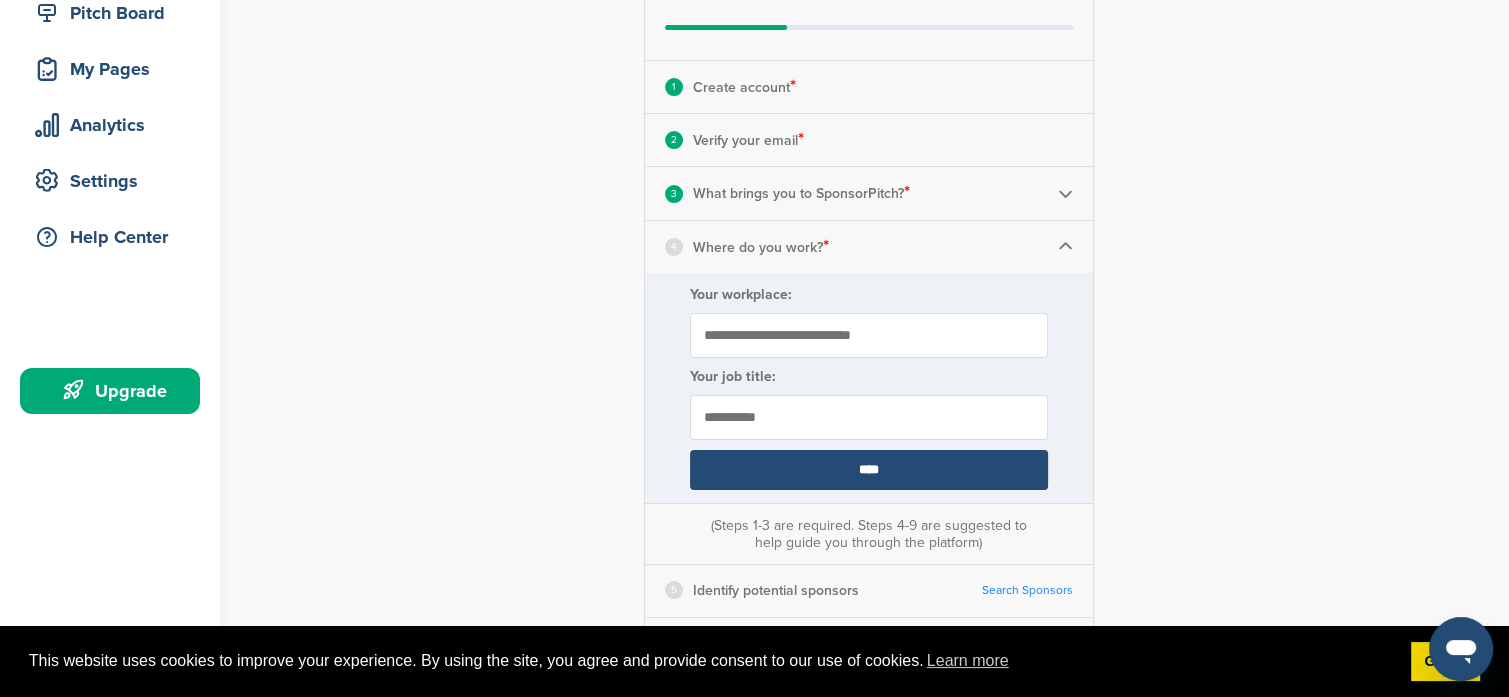 type on "*********" 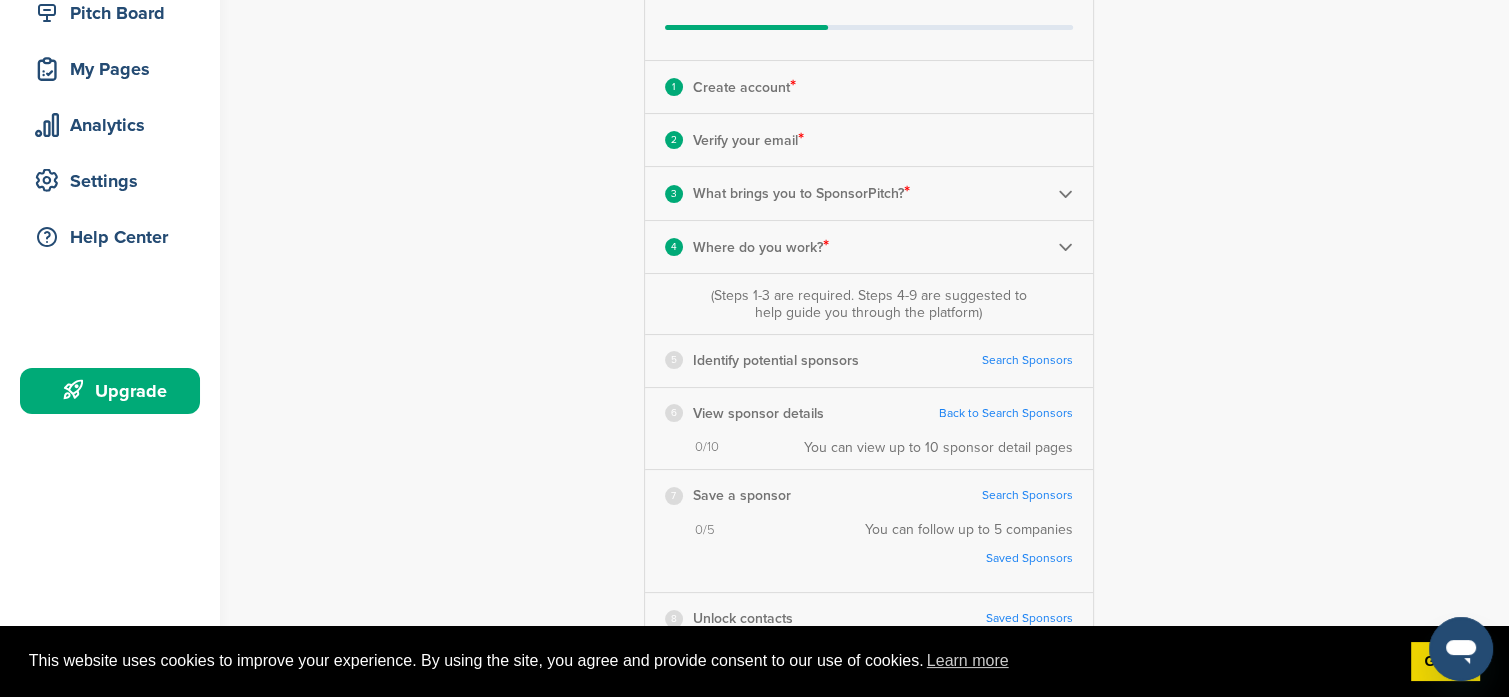 scroll, scrollTop: 333, scrollLeft: 0, axis: vertical 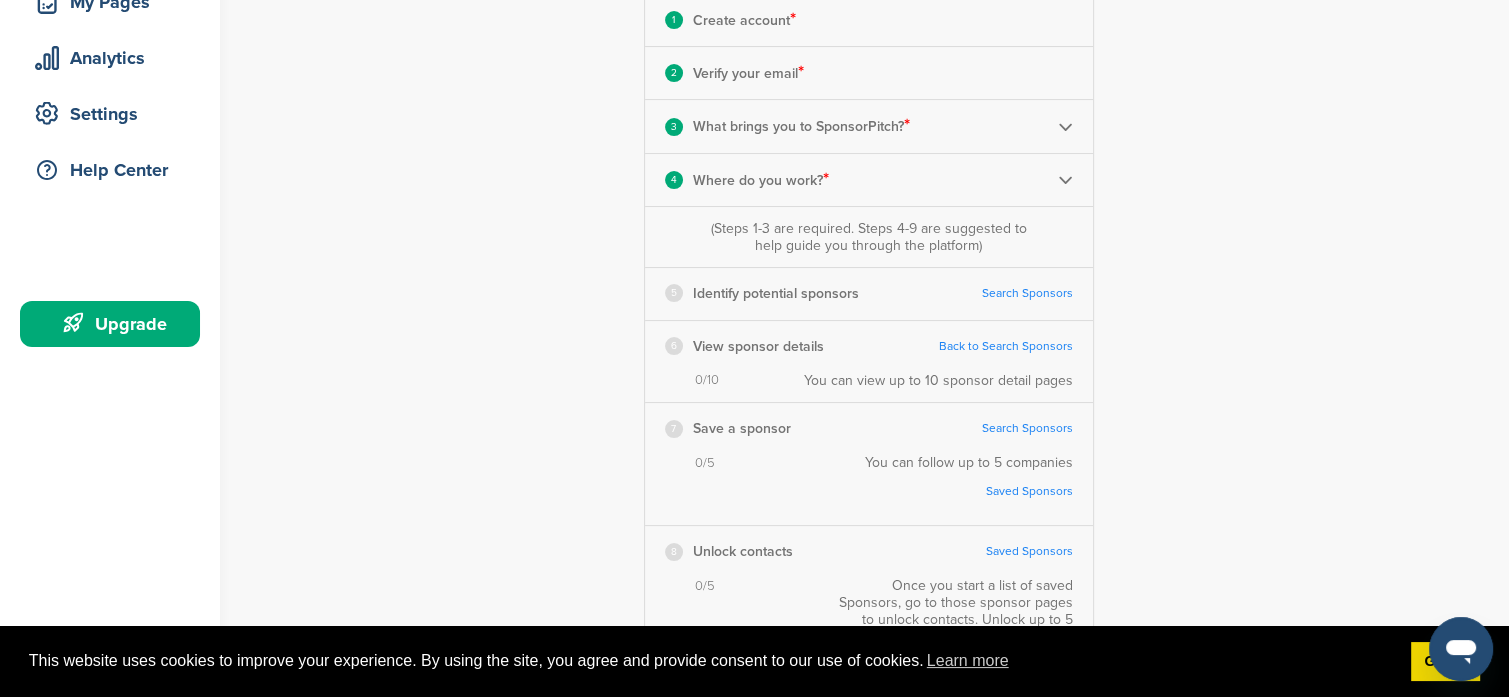 click on "Search Sponsors" at bounding box center (1027, 293) 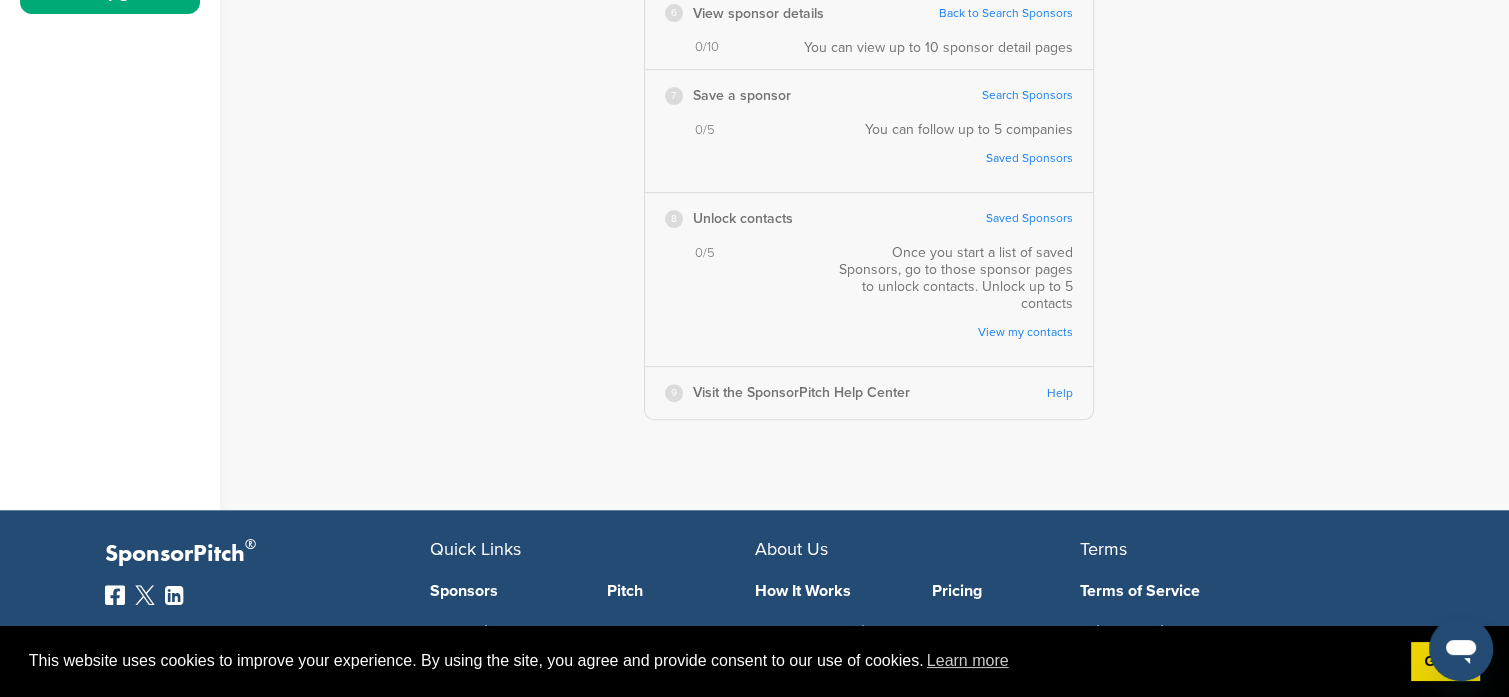 scroll, scrollTop: 400, scrollLeft: 0, axis: vertical 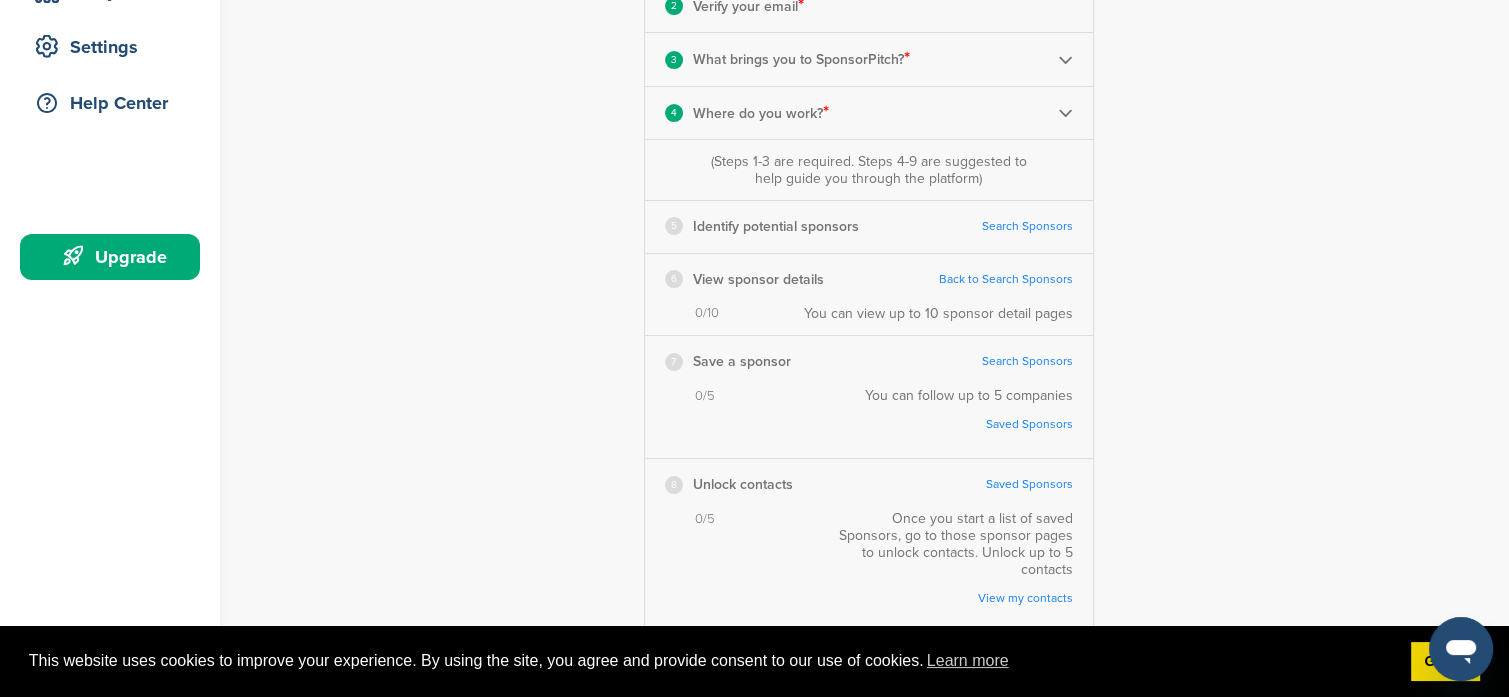 click on "Search Sponsors" at bounding box center (1027, 226) 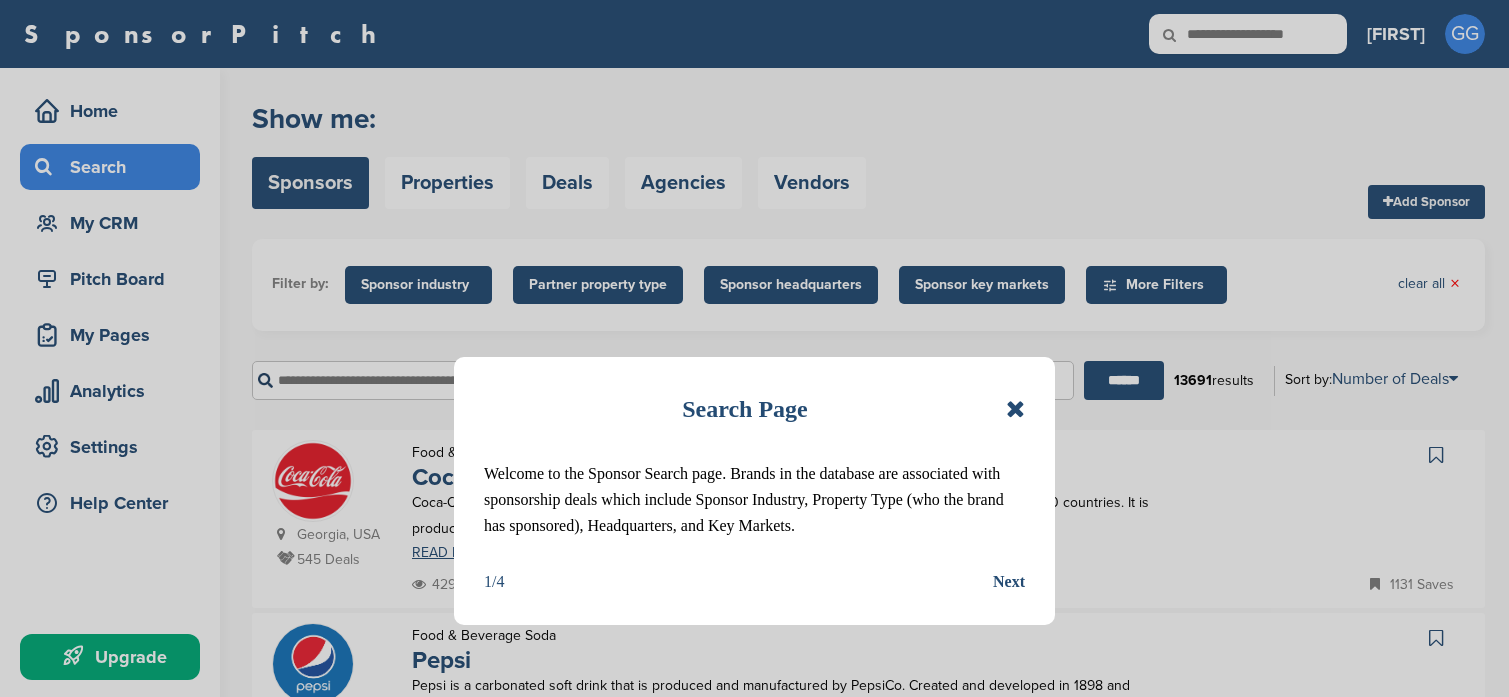 scroll, scrollTop: 0, scrollLeft: 0, axis: both 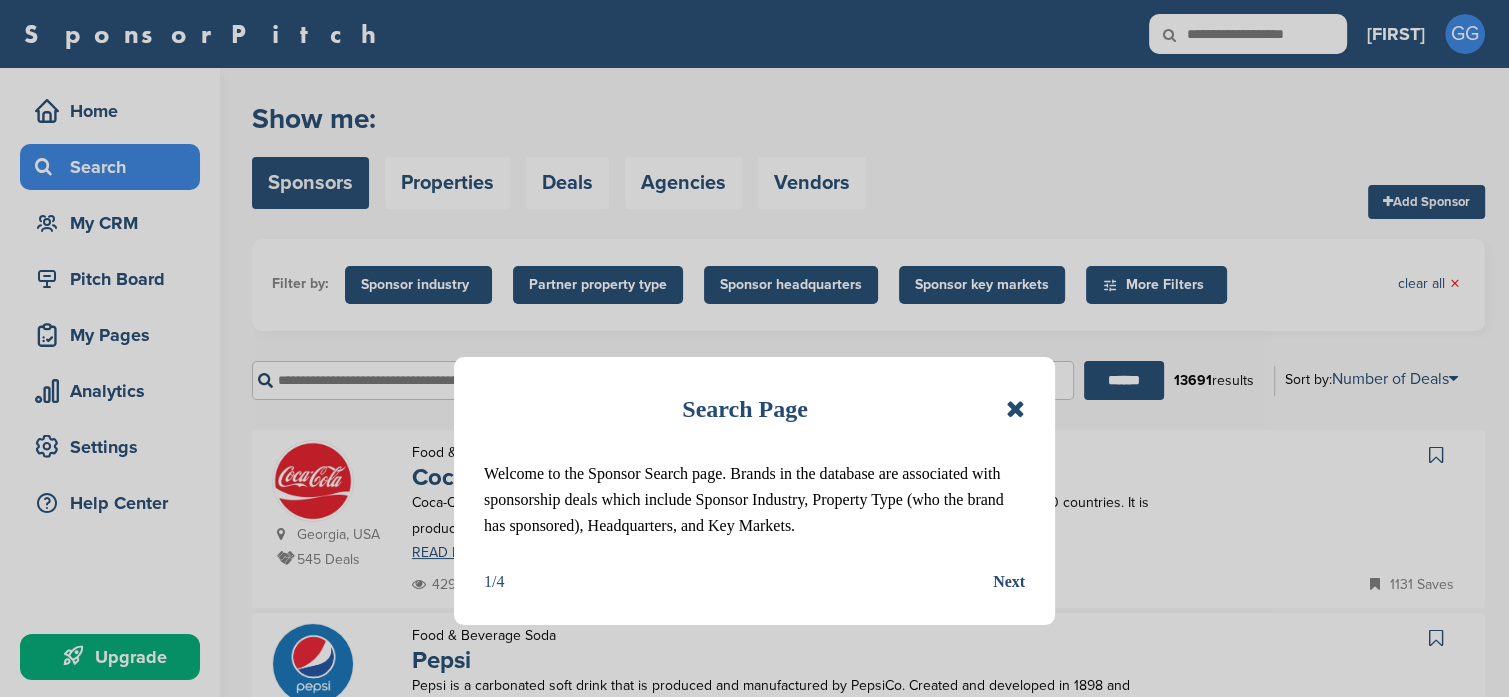 click at bounding box center [1015, 409] 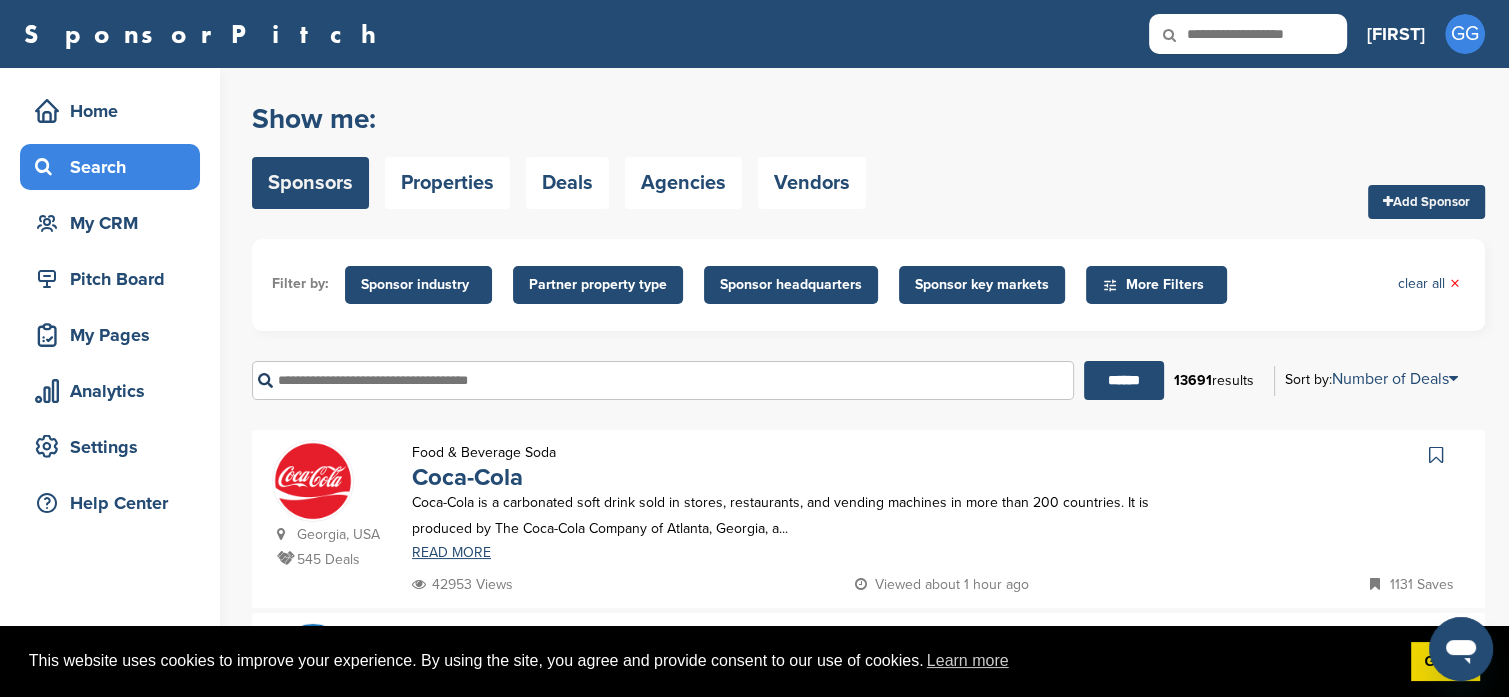 scroll, scrollTop: 0, scrollLeft: 0, axis: both 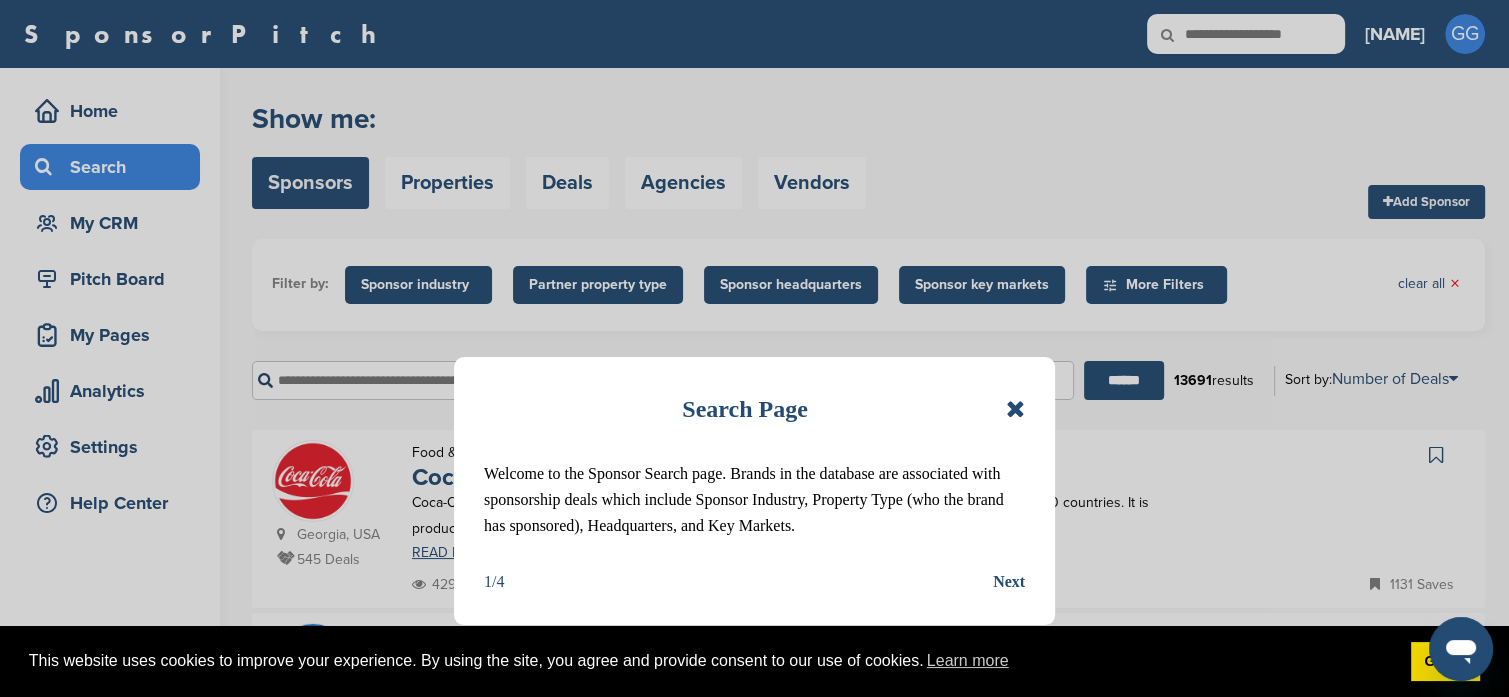 click on "Next" at bounding box center (1009, 582) 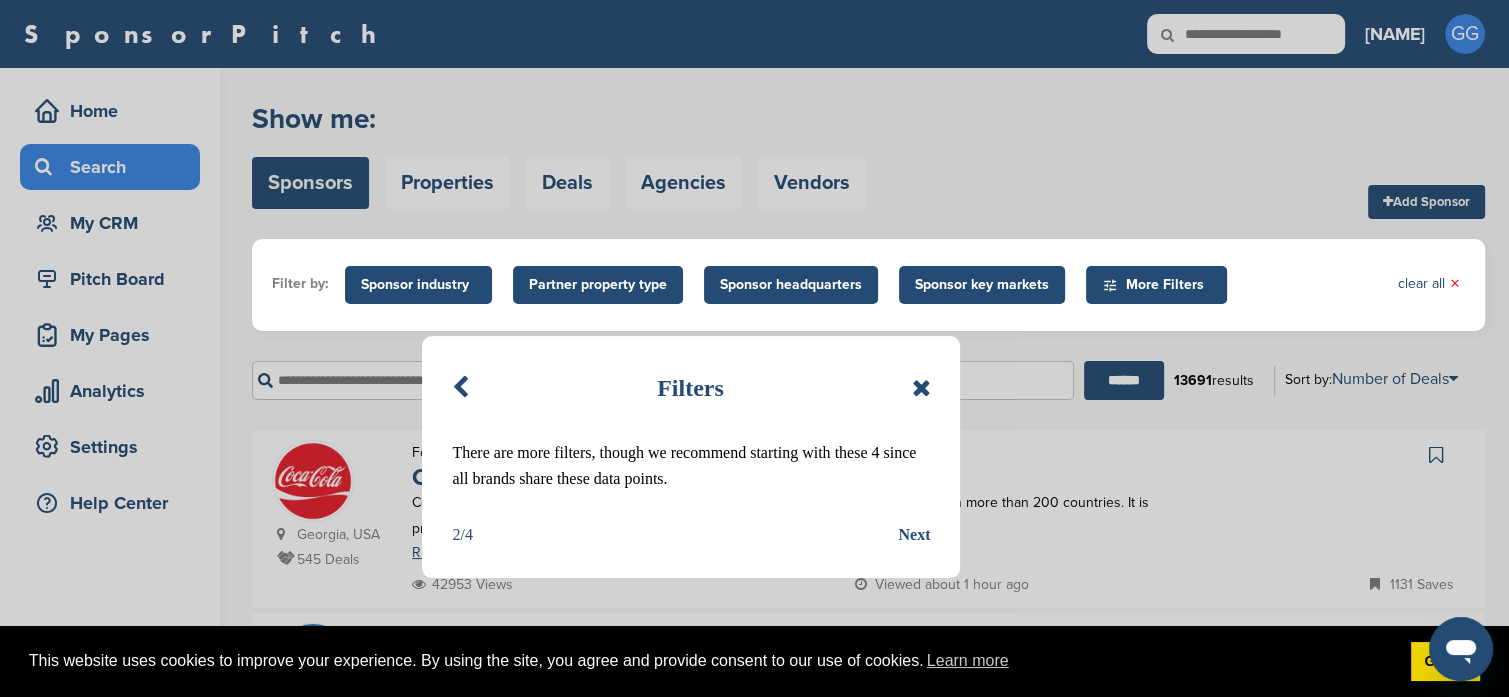 click on "Next" at bounding box center [914, 535] 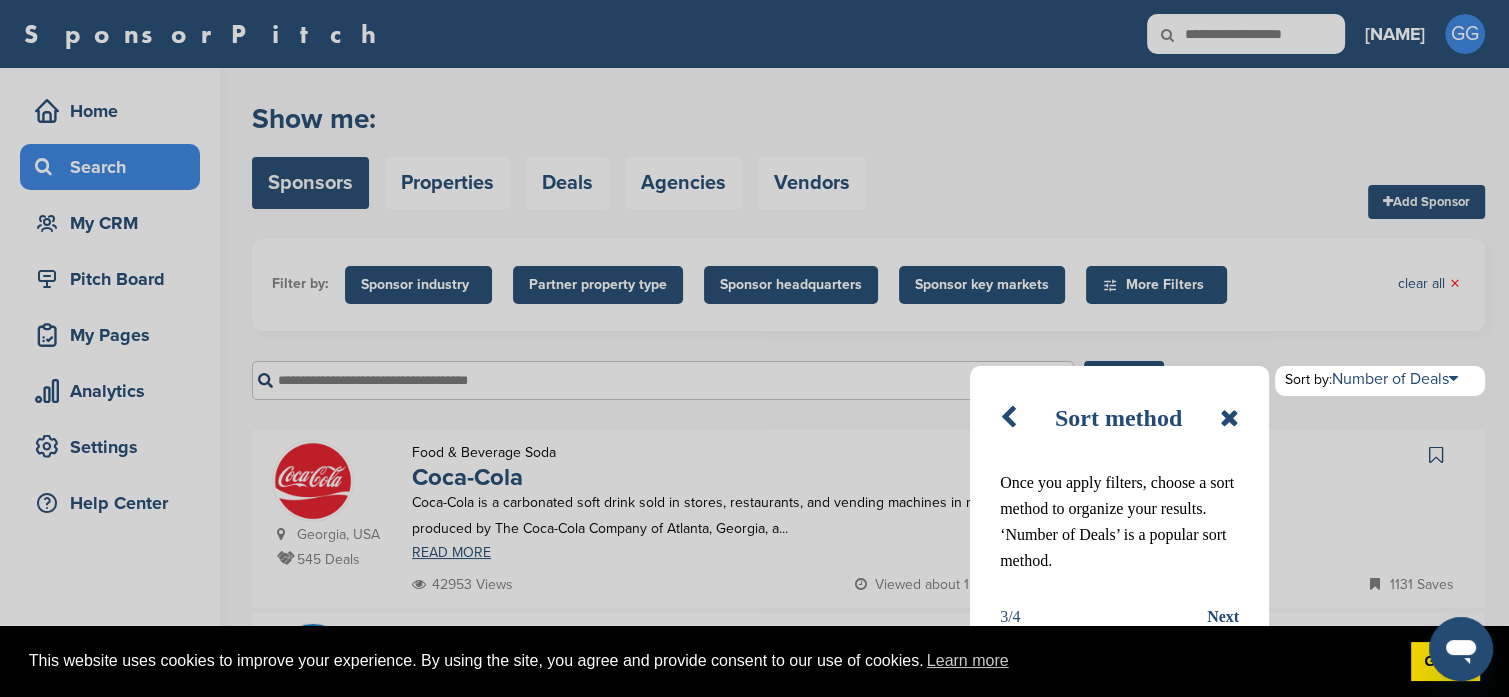 click on "Next" at bounding box center [1223, 617] 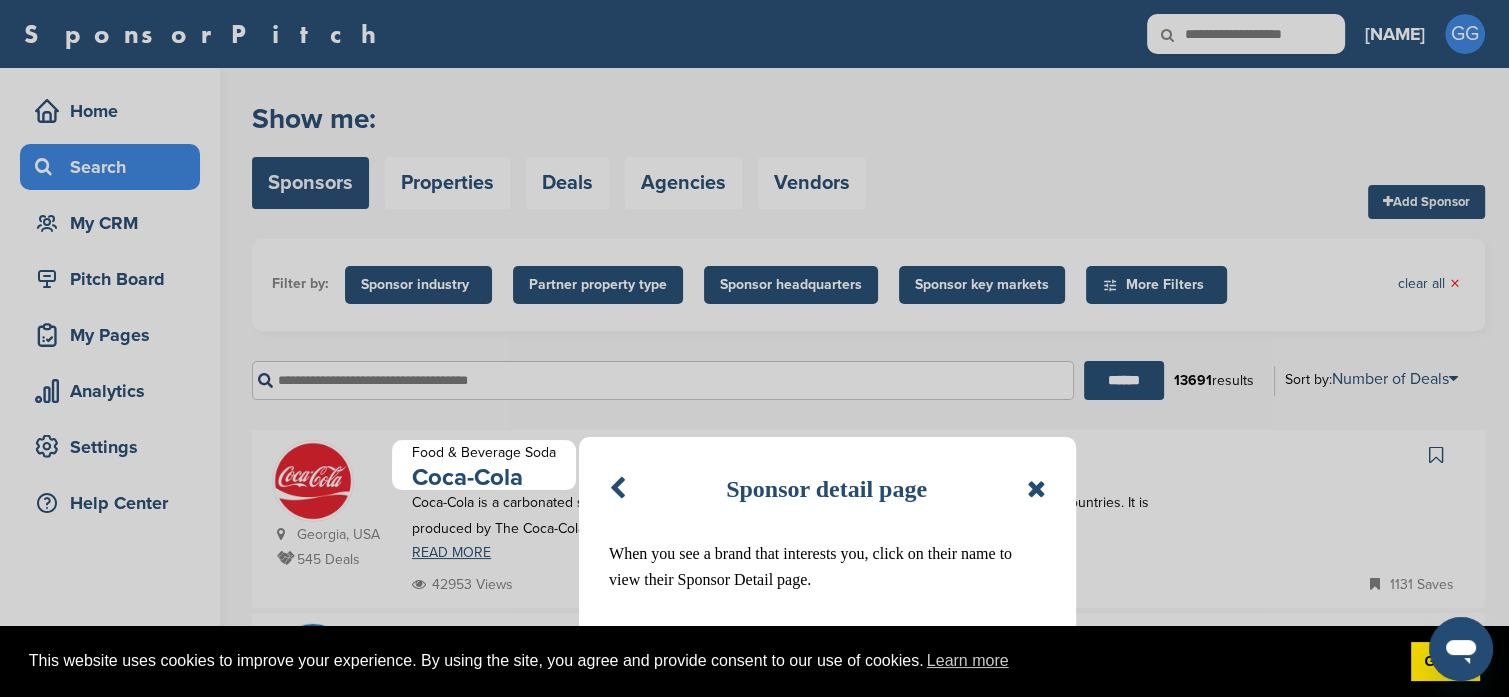 click at bounding box center (1036, 489) 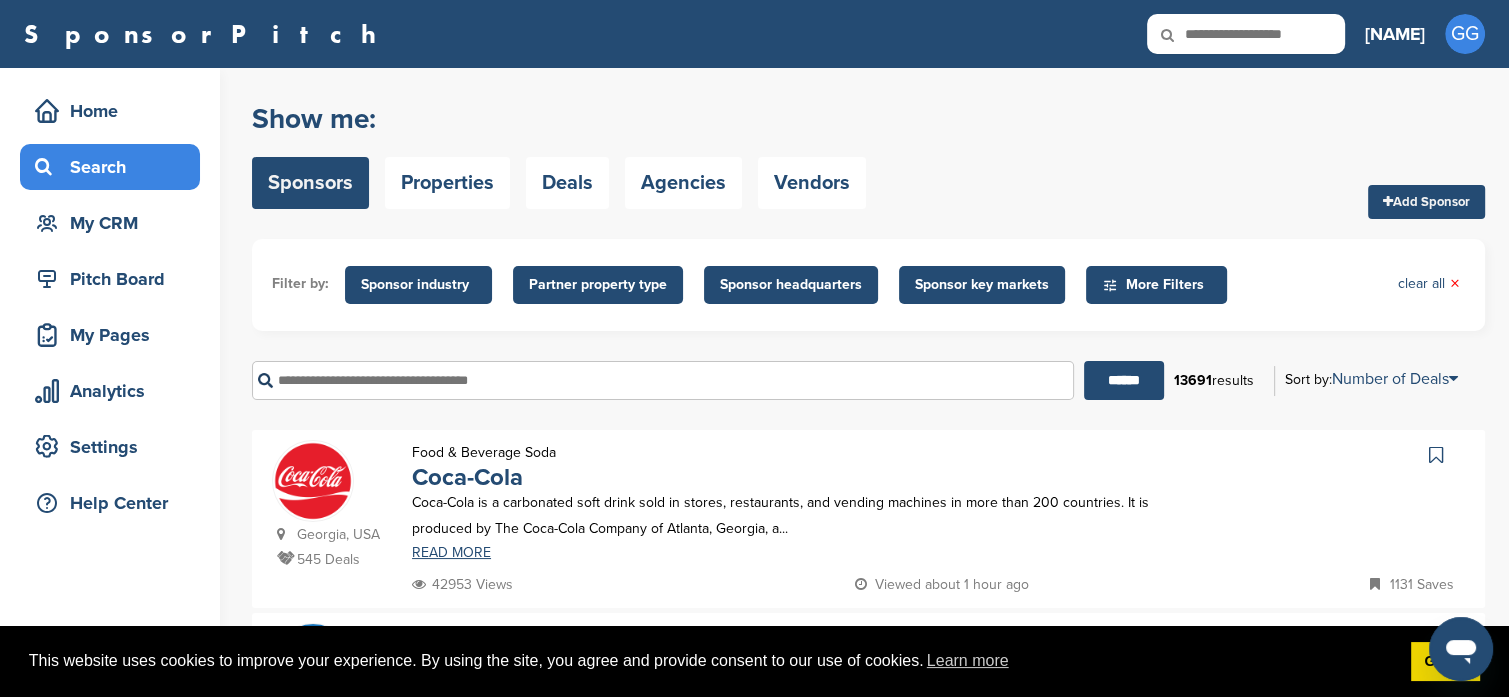 click on "Sponsor key markets" at bounding box center [982, 285] 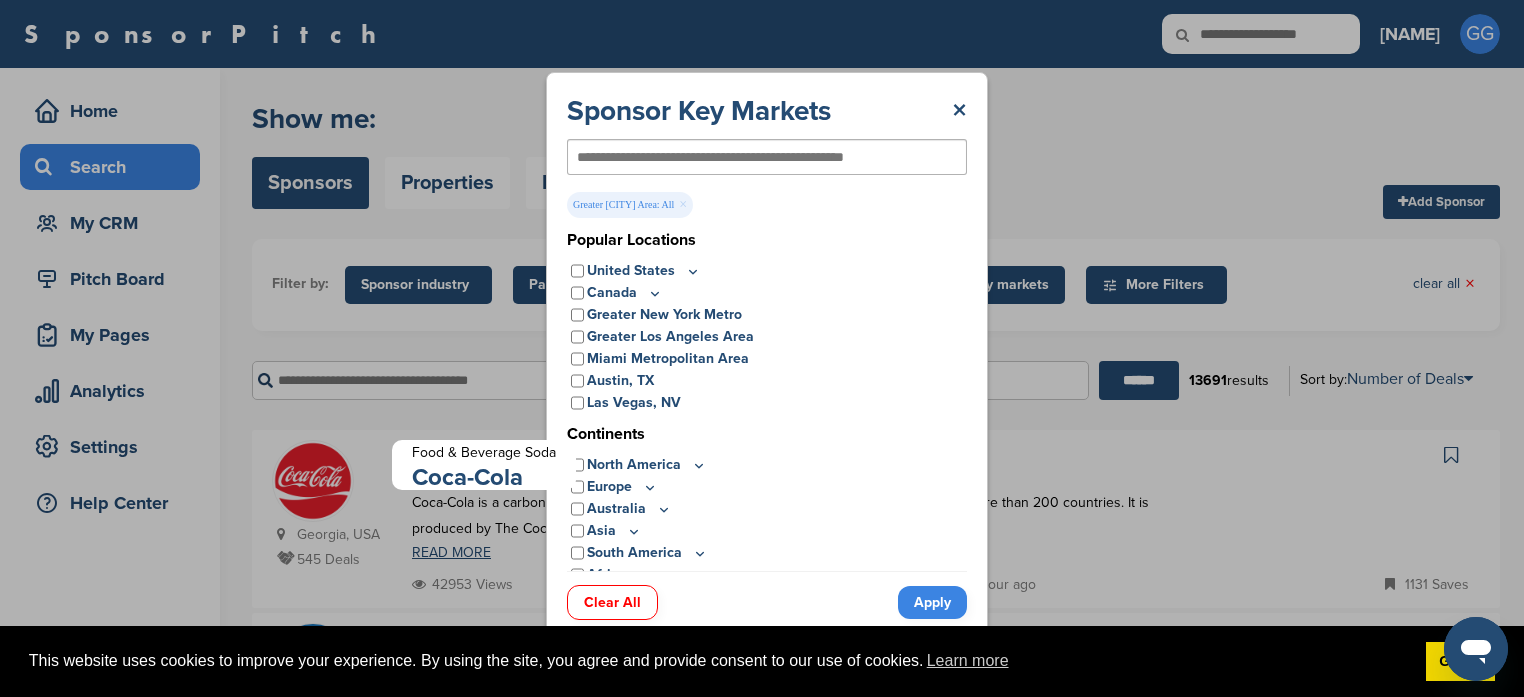 click on "Apply" at bounding box center (932, 602) 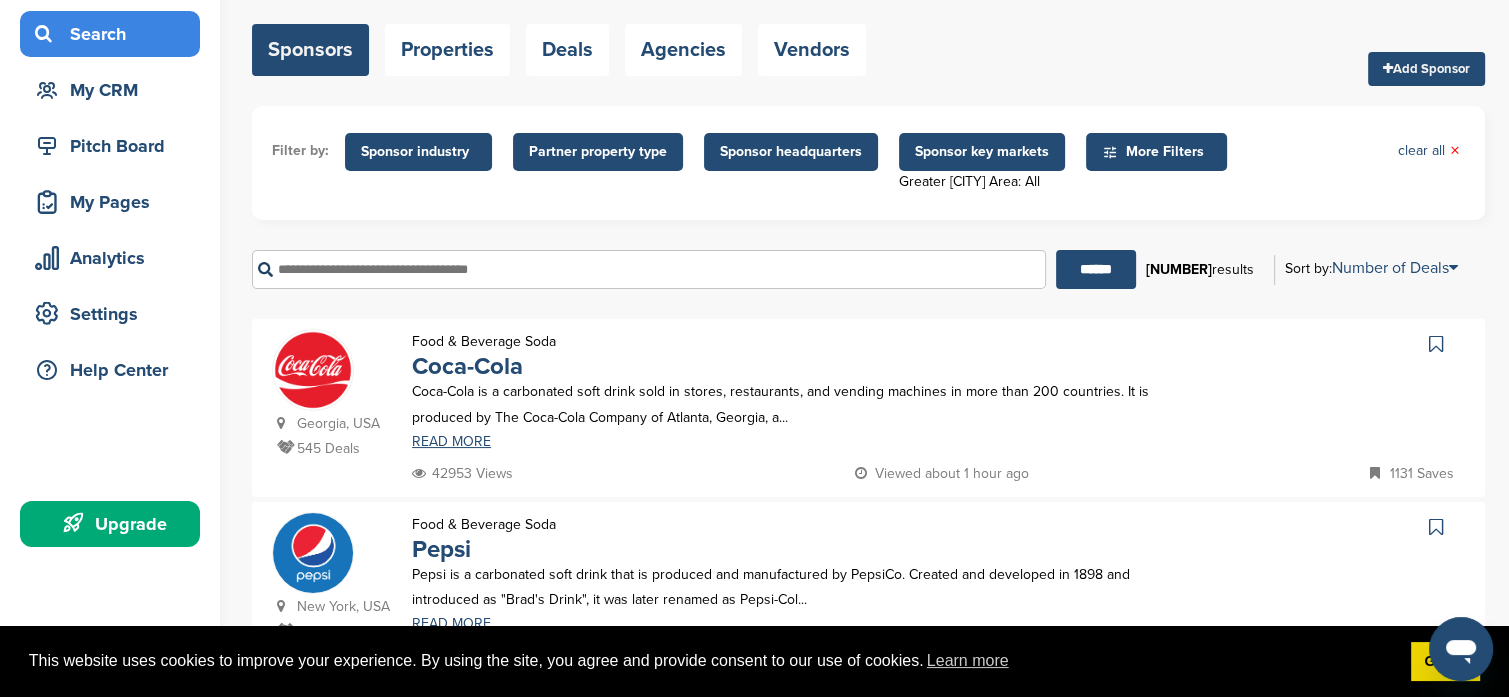 scroll, scrollTop: 0, scrollLeft: 0, axis: both 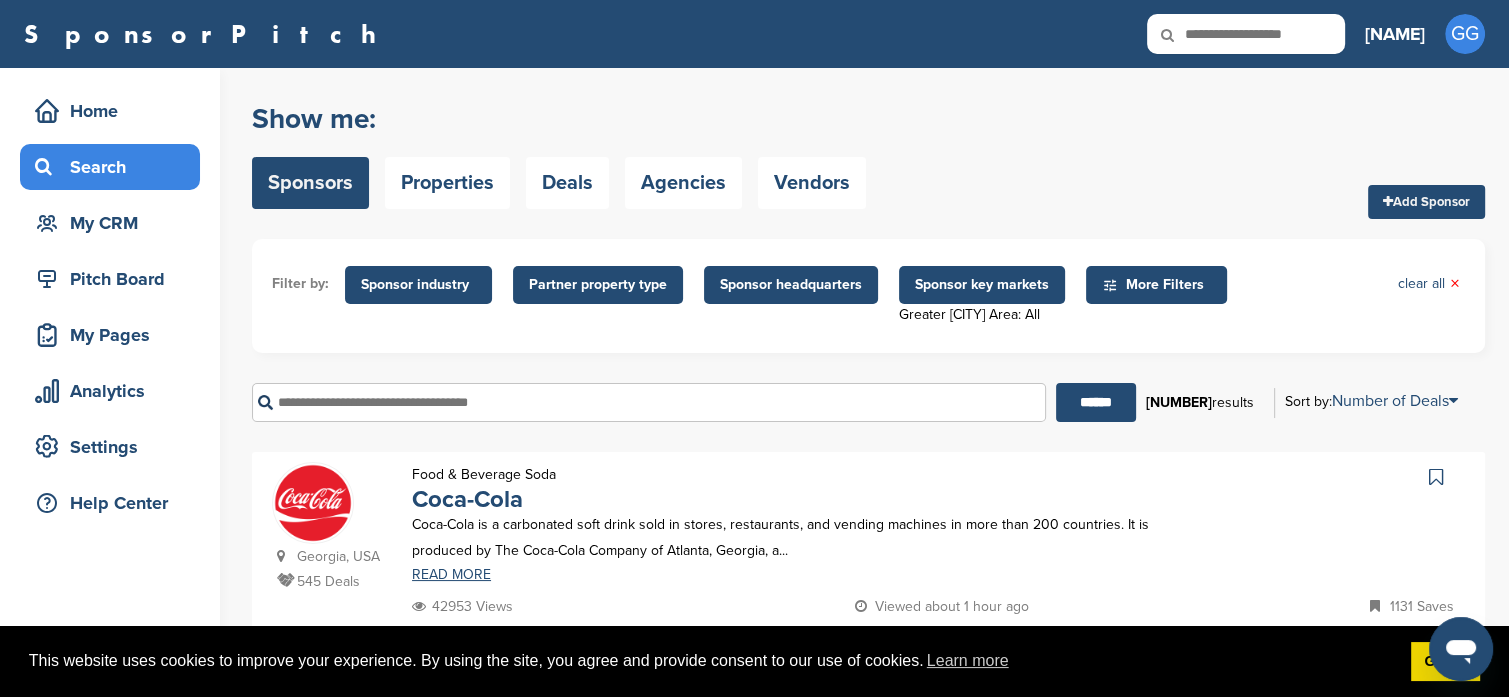 click on "More Filters" at bounding box center [1159, 285] 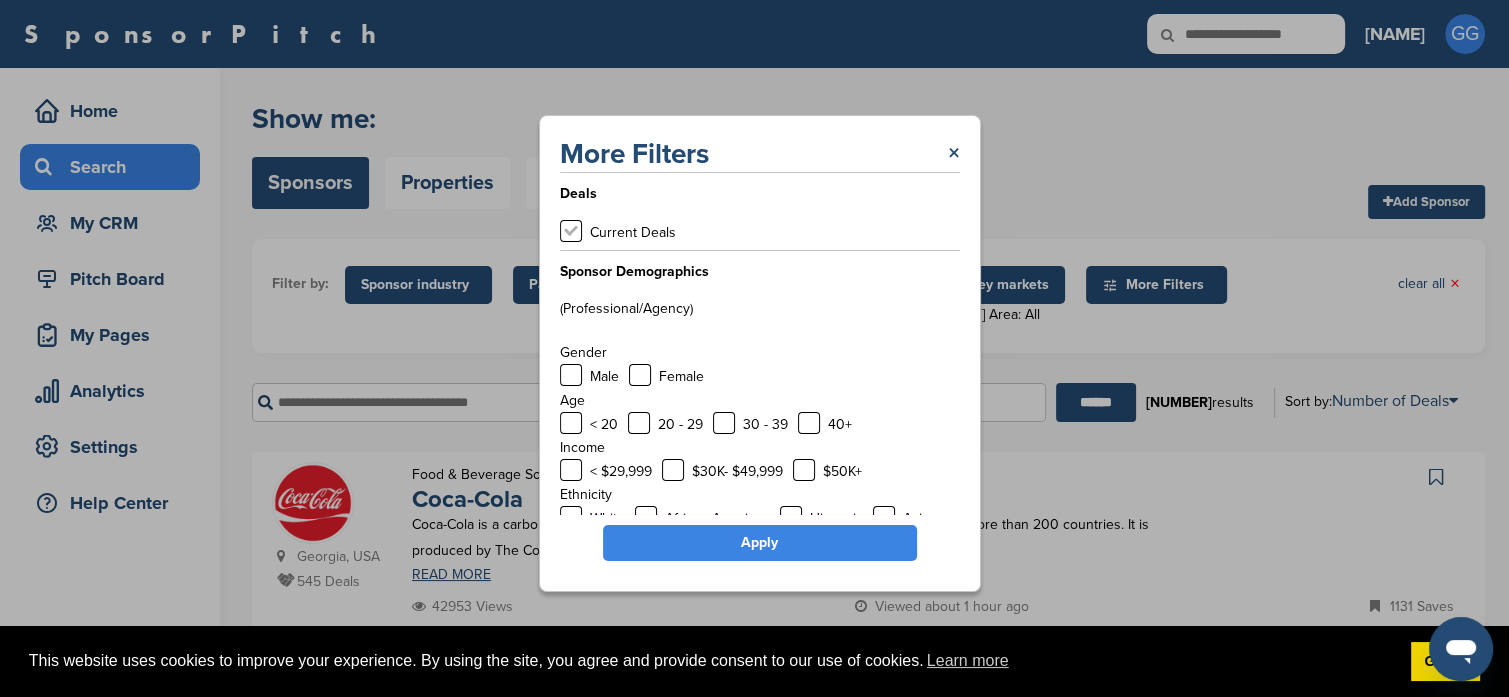 click at bounding box center [571, 231] 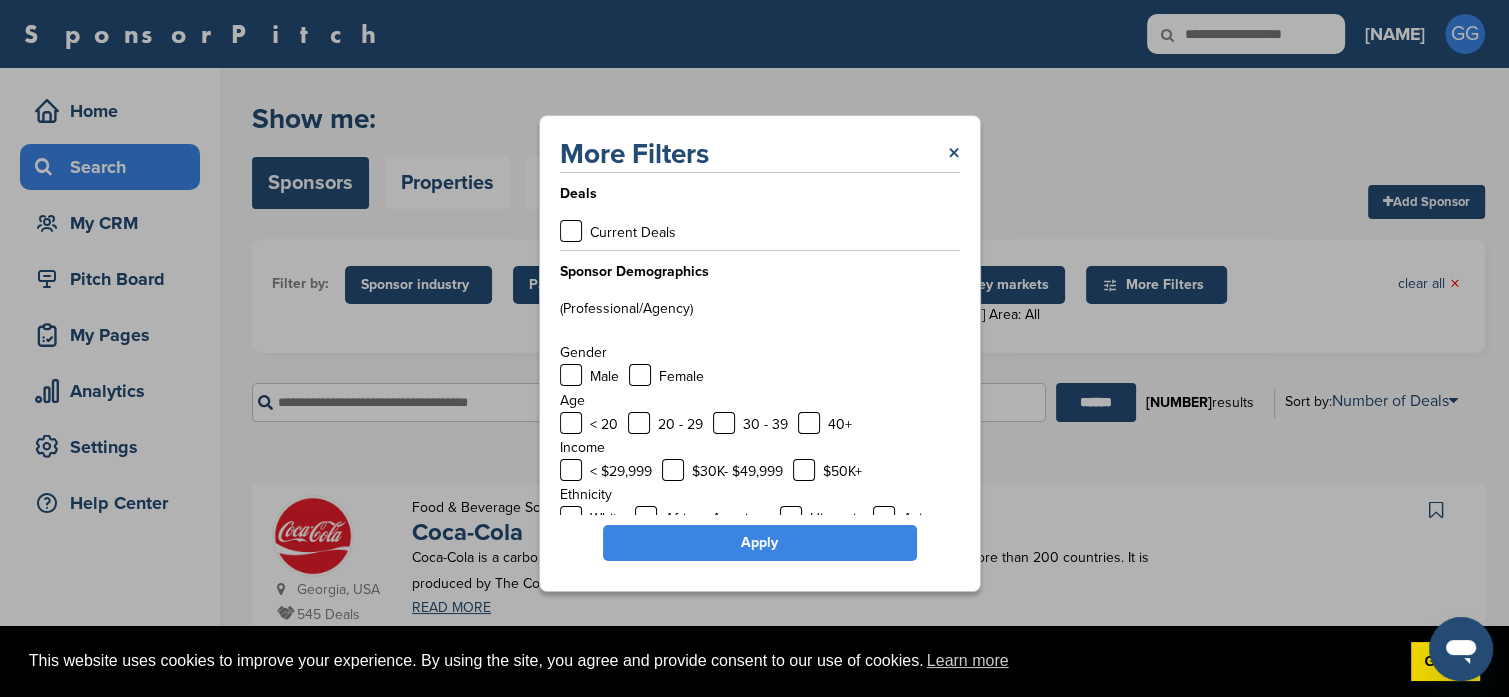 scroll, scrollTop: 93, scrollLeft: 0, axis: vertical 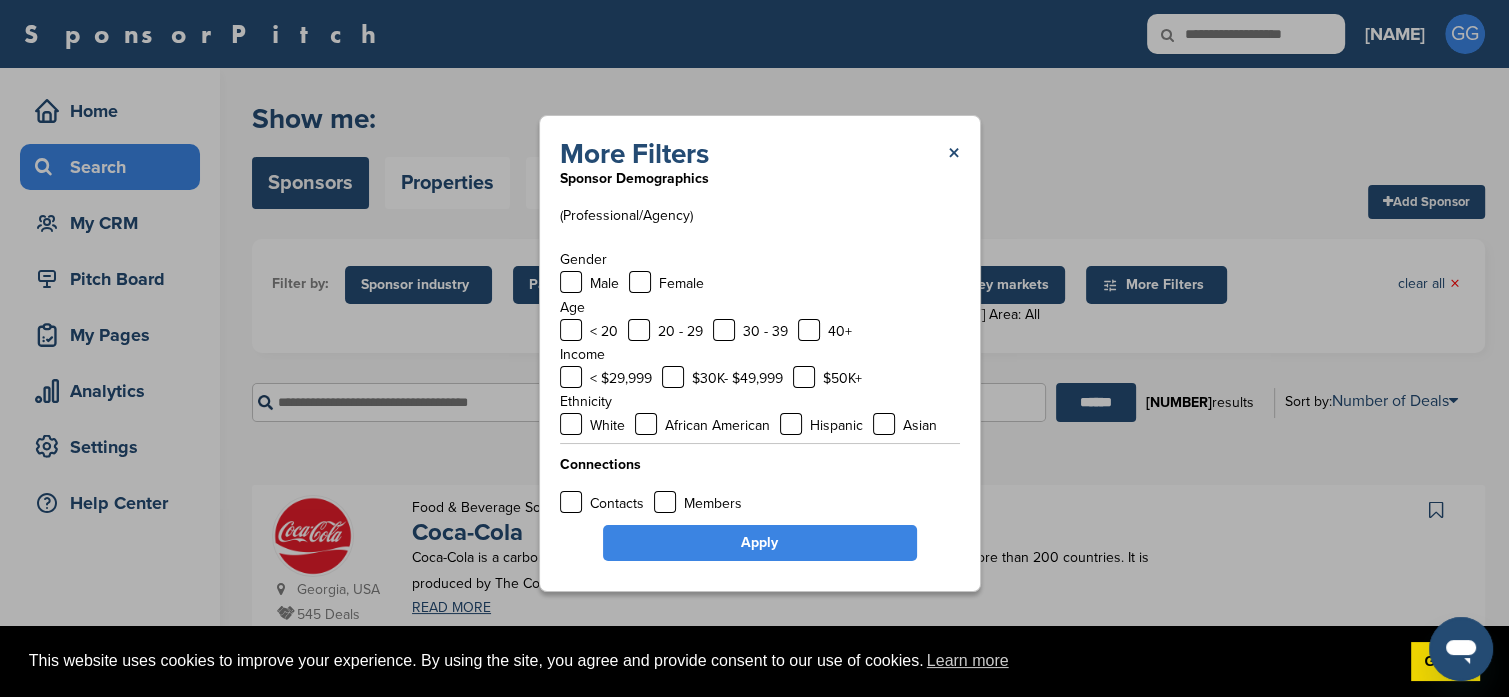click on "More Filters
×
Deals
Current Deals
Sponsor Demographics
(Professional/Agency)
Gender
Male
Female
Age
< [AGE]
[AGE] - [AGE]
[AGE] - [AGE]
[AGE]+
Income
< $[MONEY]
$[MONEY]- $[MONEY]
$[MONEY]+
Ethnicity
White
African American
Hispanic
Asian
Connections
Contacts
Members
Apply" at bounding box center [760, 353] 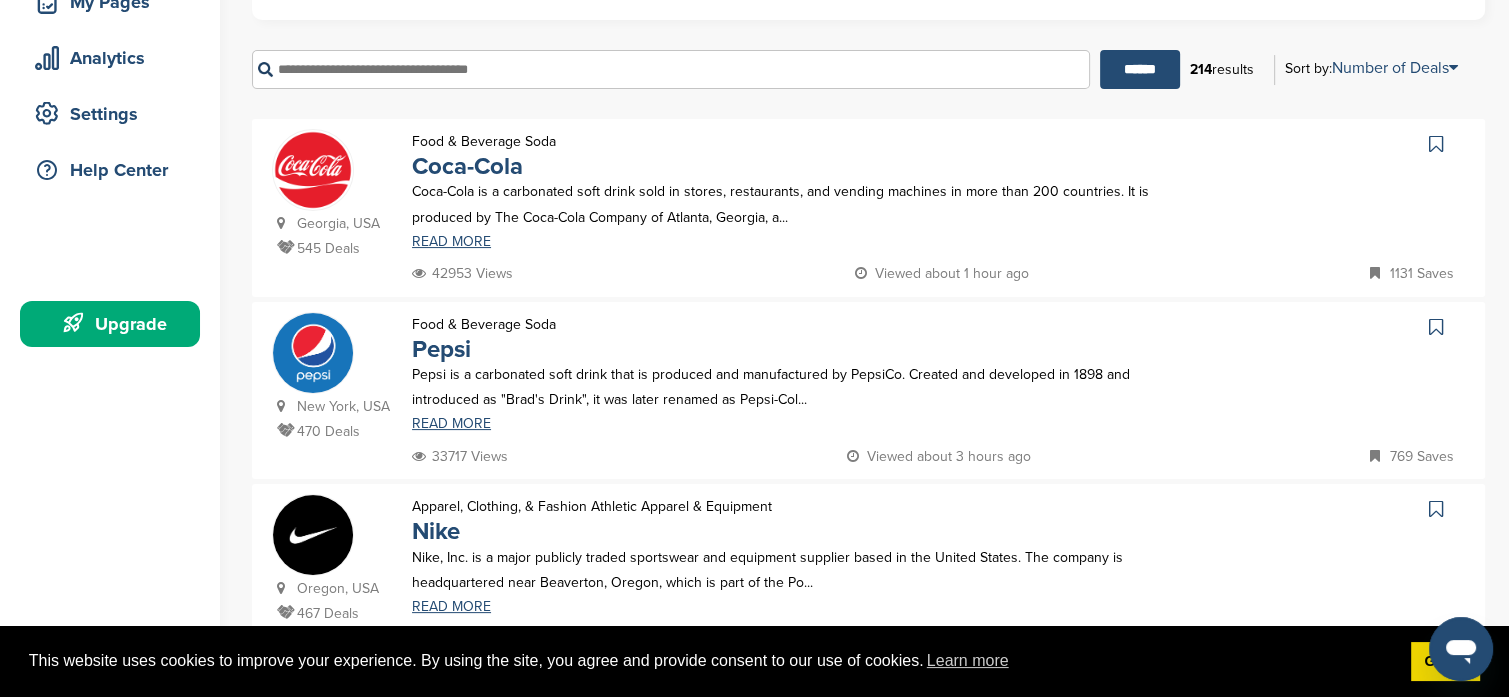 scroll, scrollTop: 0, scrollLeft: 0, axis: both 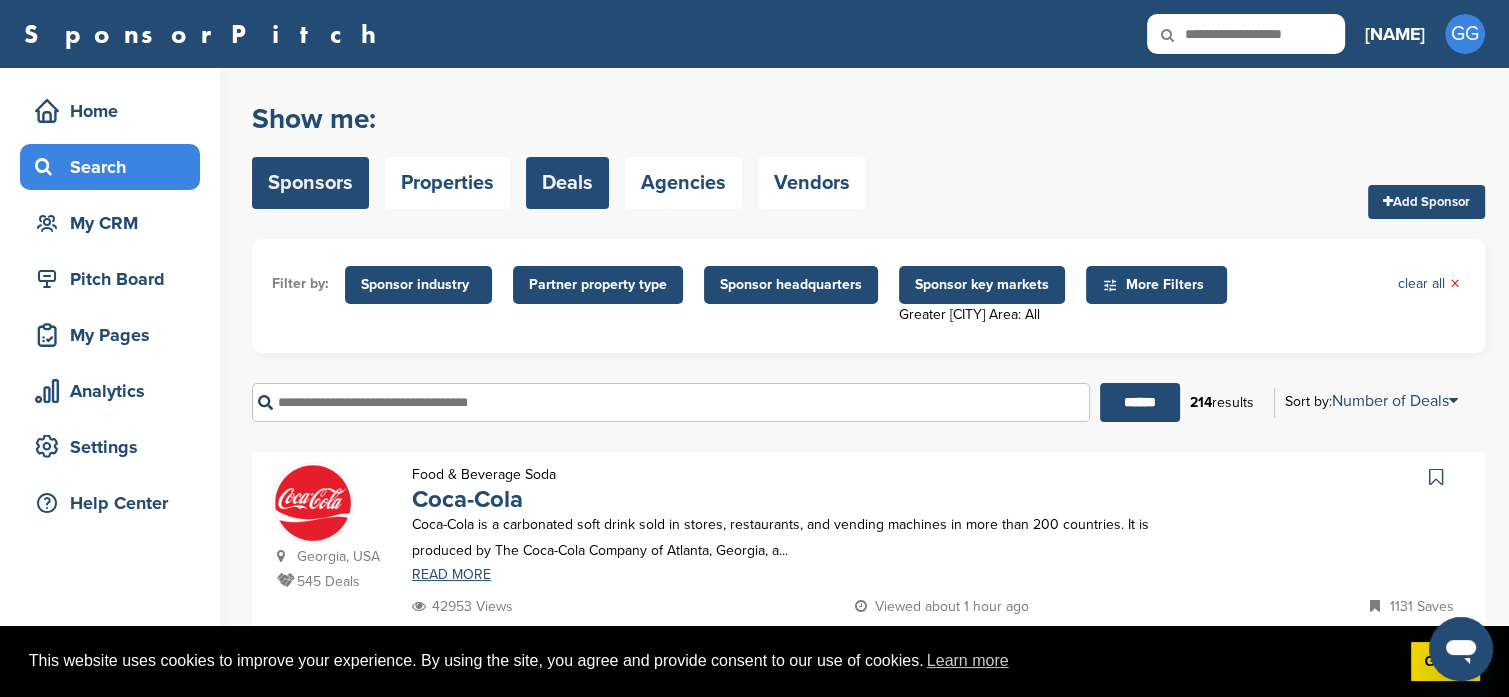 click on "Deals" at bounding box center (567, 183) 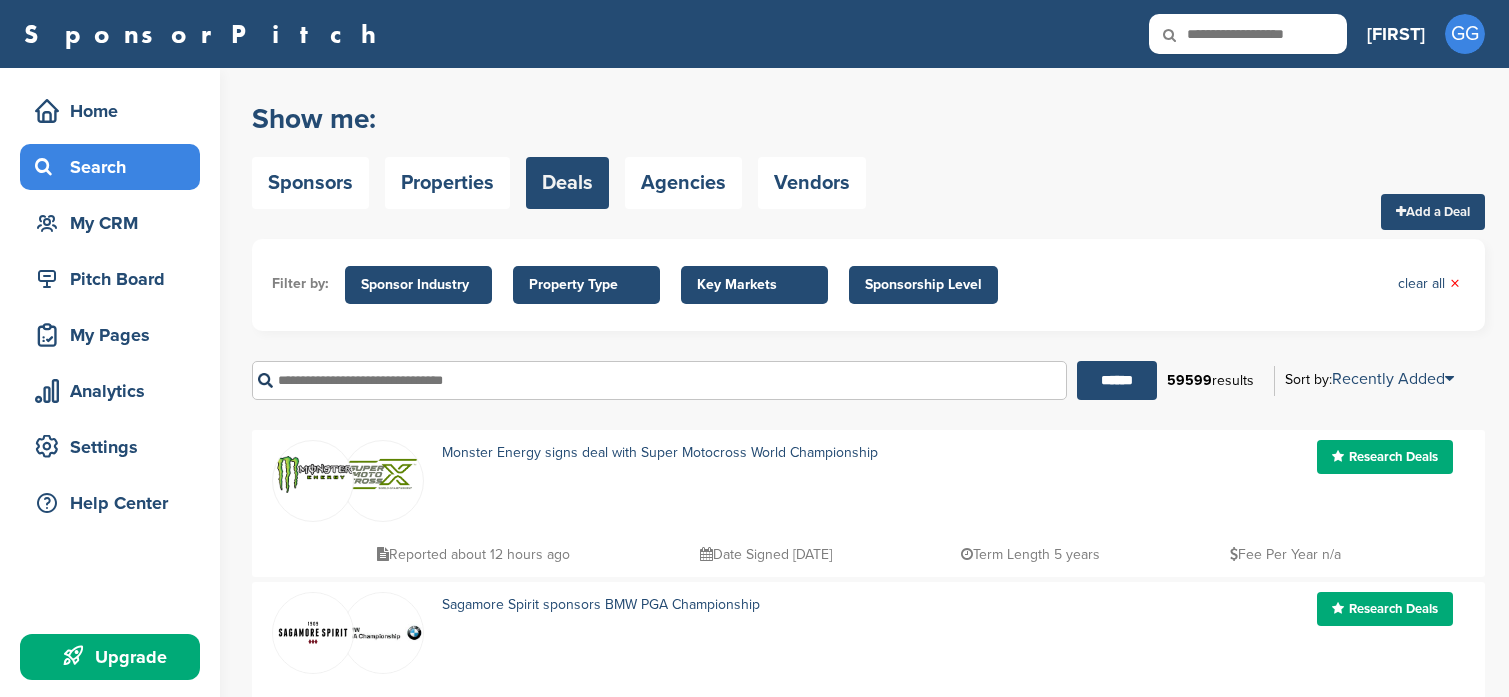 scroll, scrollTop: 0, scrollLeft: 0, axis: both 